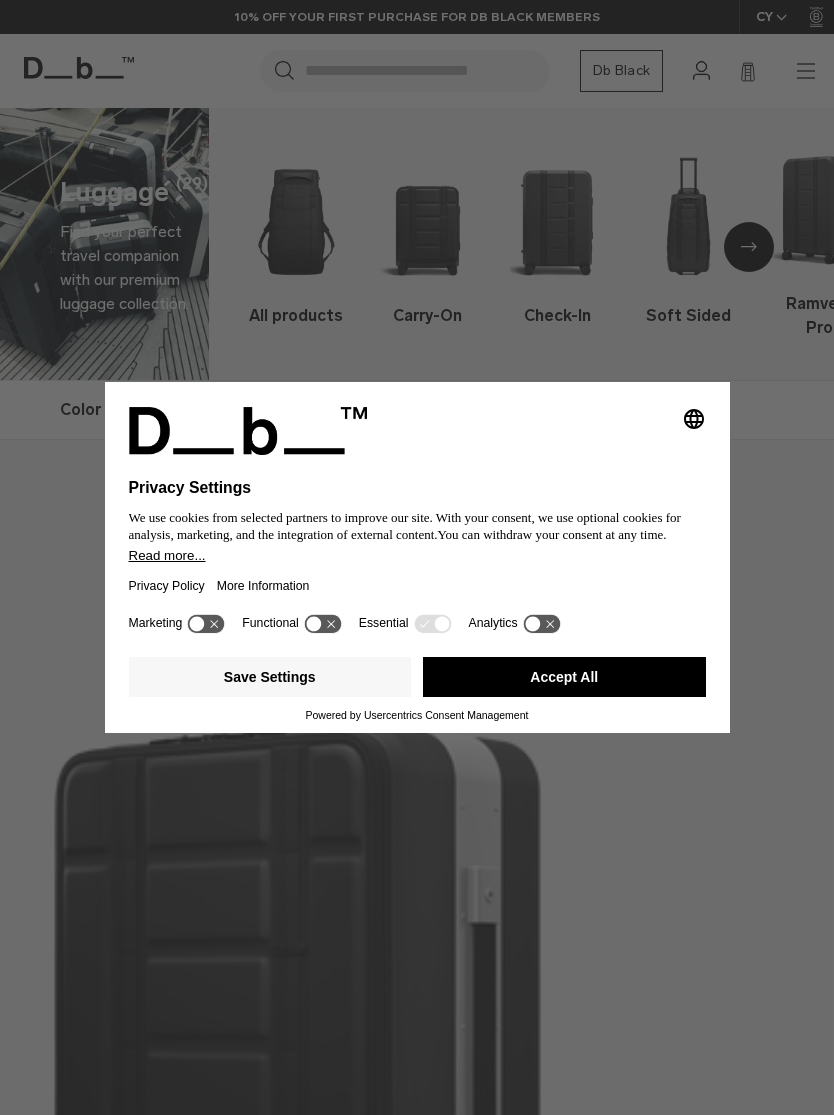 scroll, scrollTop: 0, scrollLeft: 0, axis: both 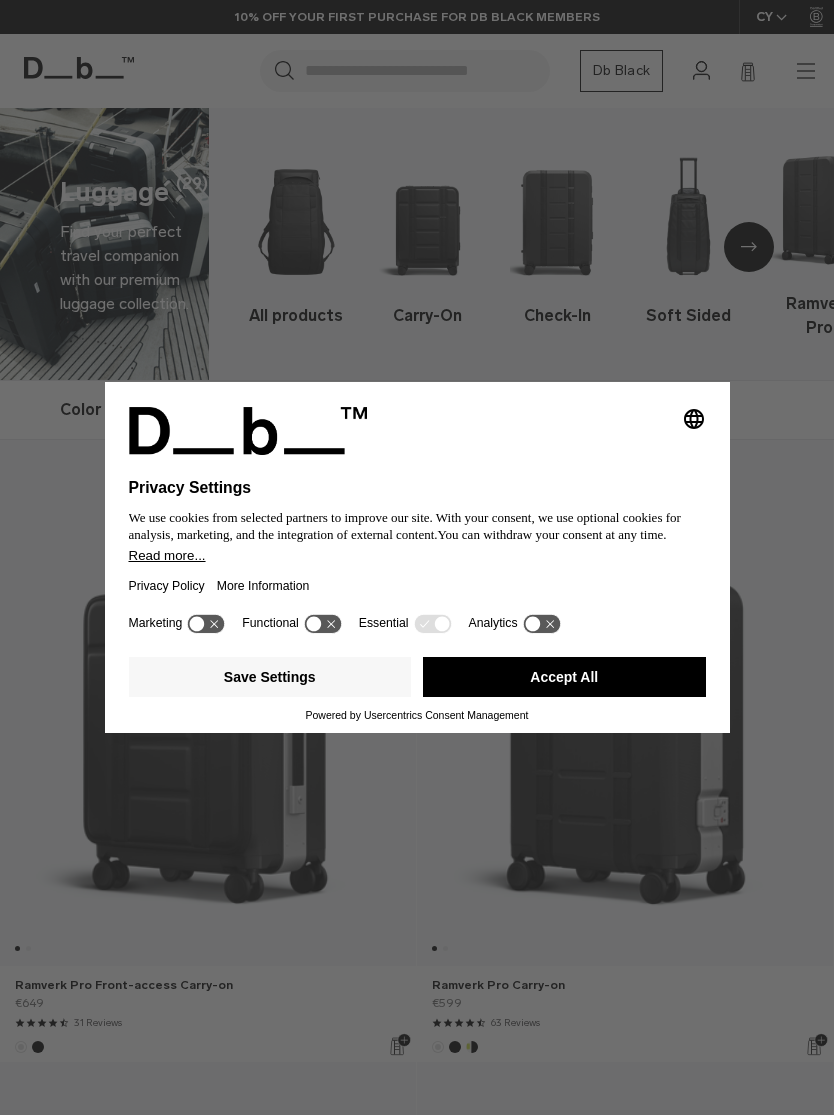 click 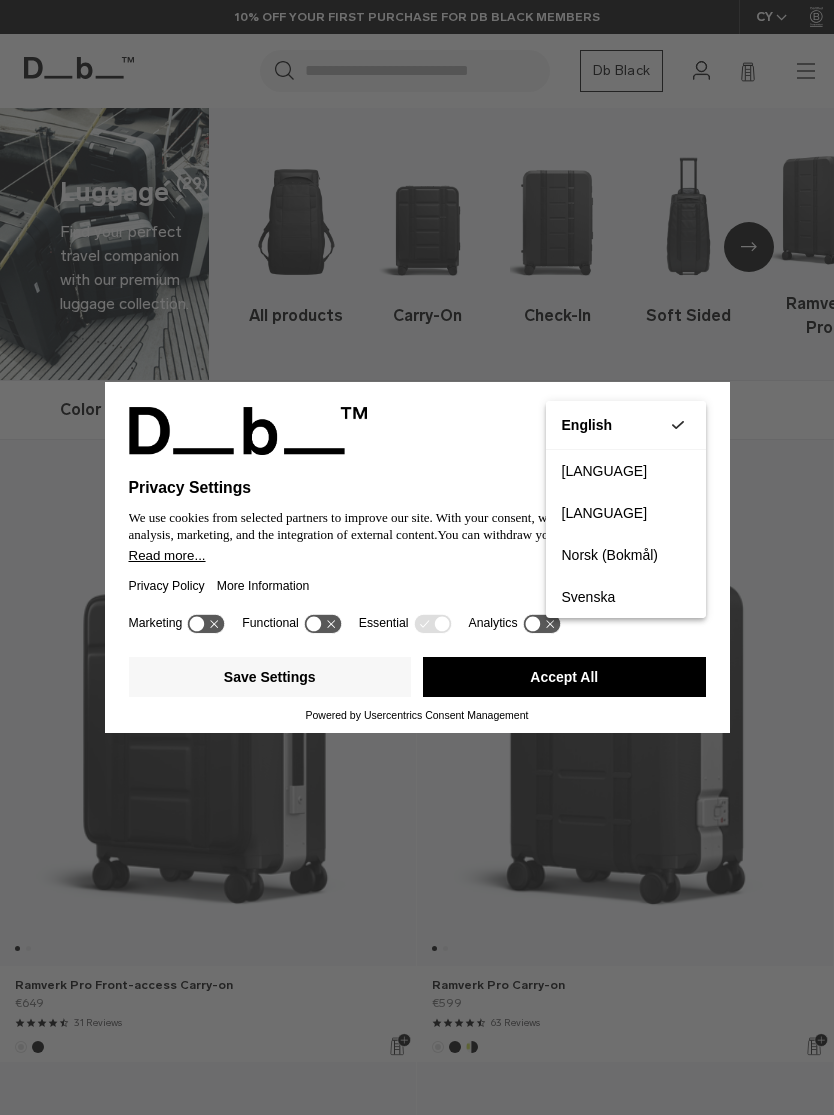 scroll, scrollTop: 0, scrollLeft: 0, axis: both 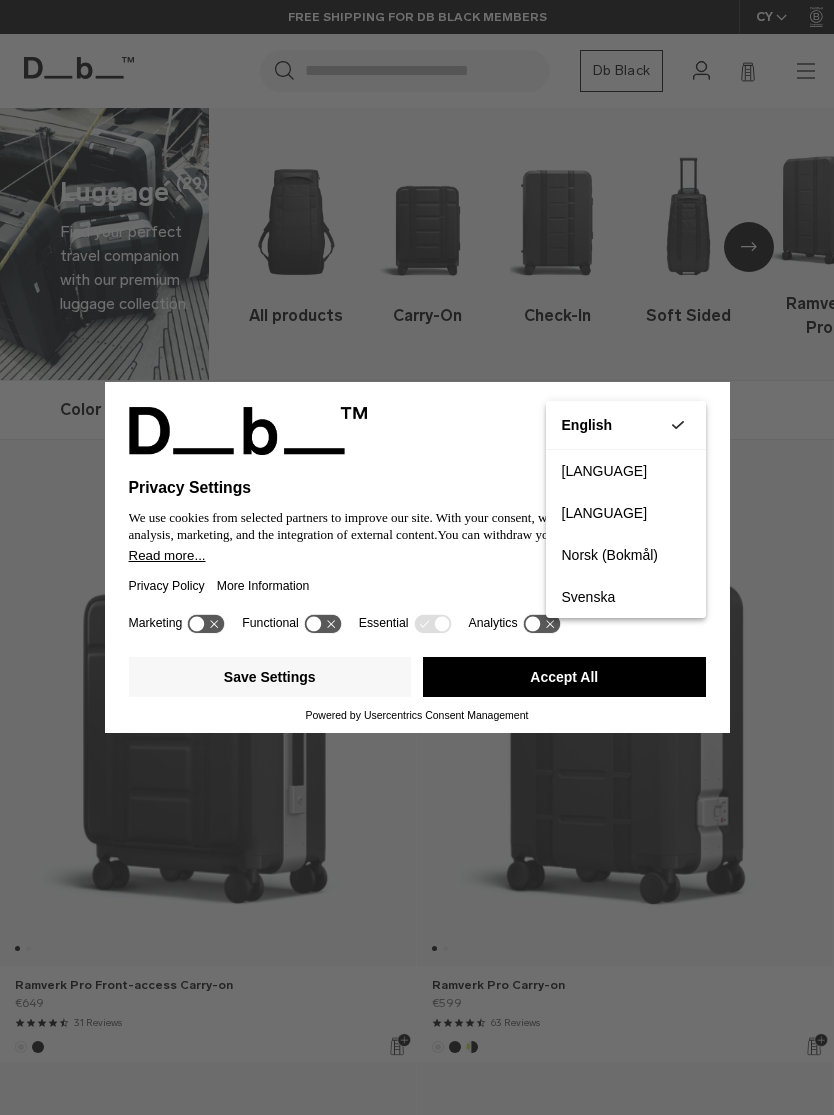 click on "English Group 3" at bounding box center (626, 425) 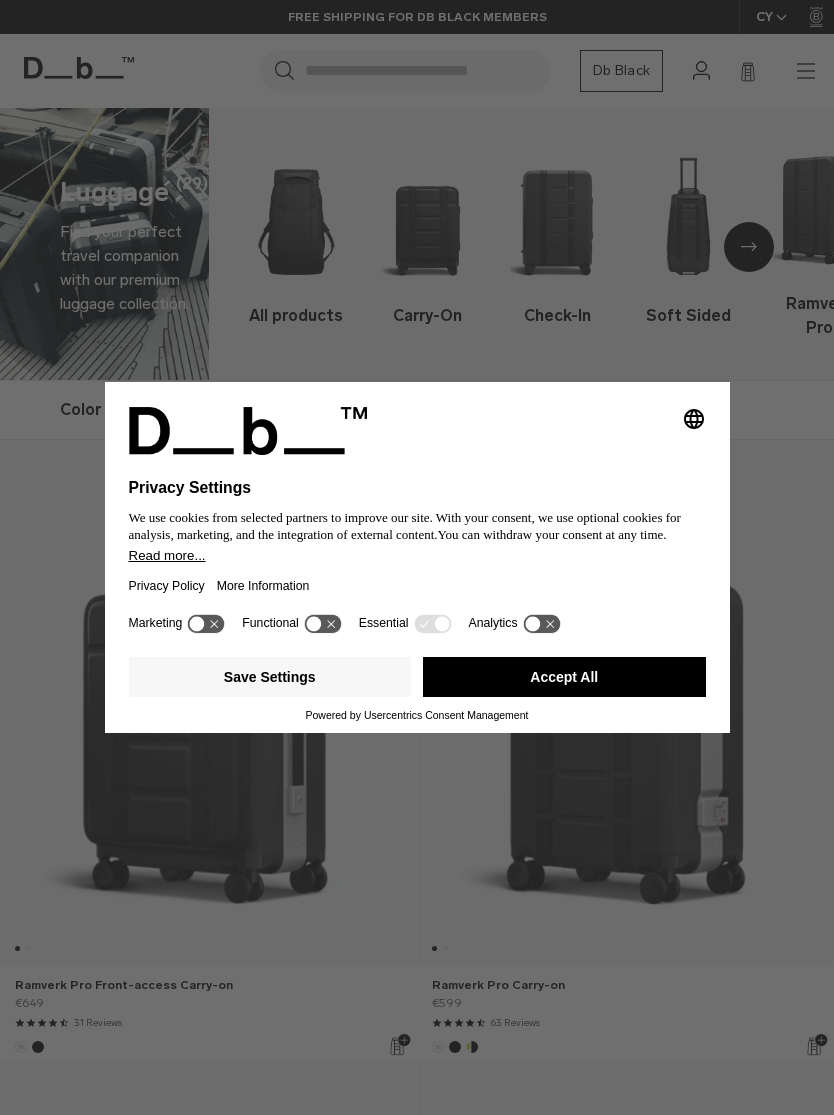 click on "Accept All" at bounding box center [564, 677] 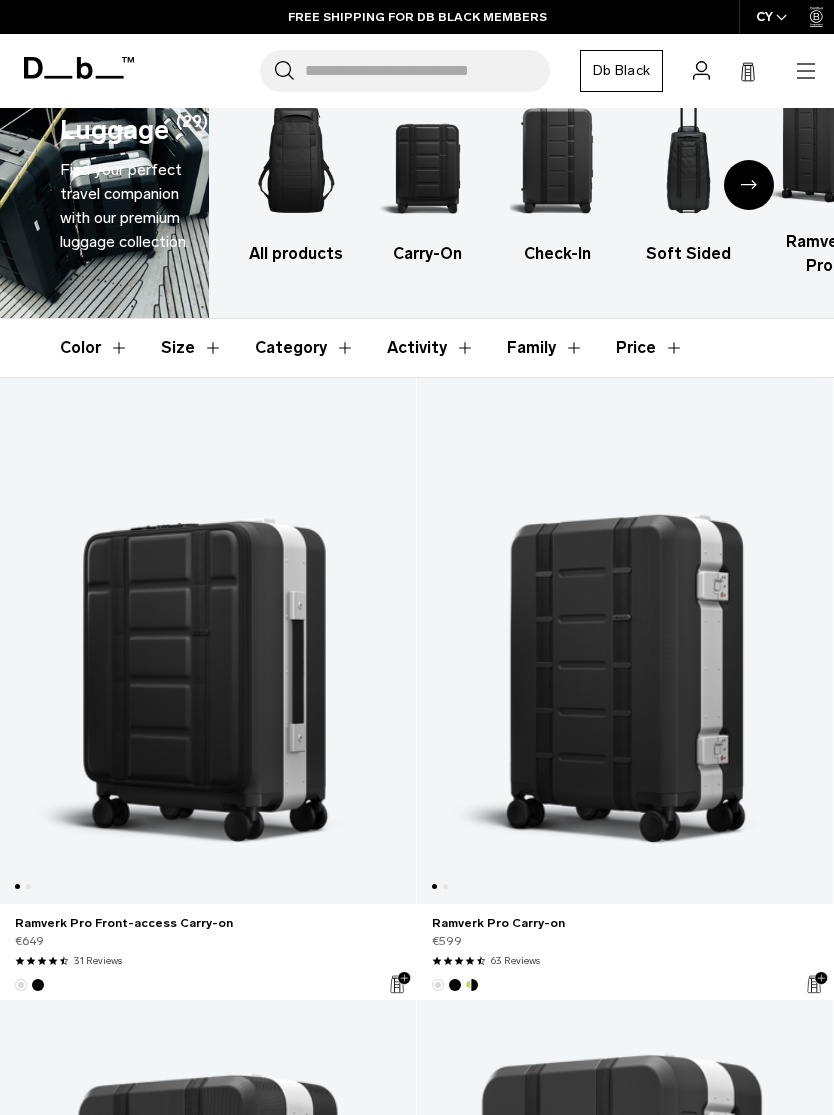 scroll, scrollTop: 0, scrollLeft: 0, axis: both 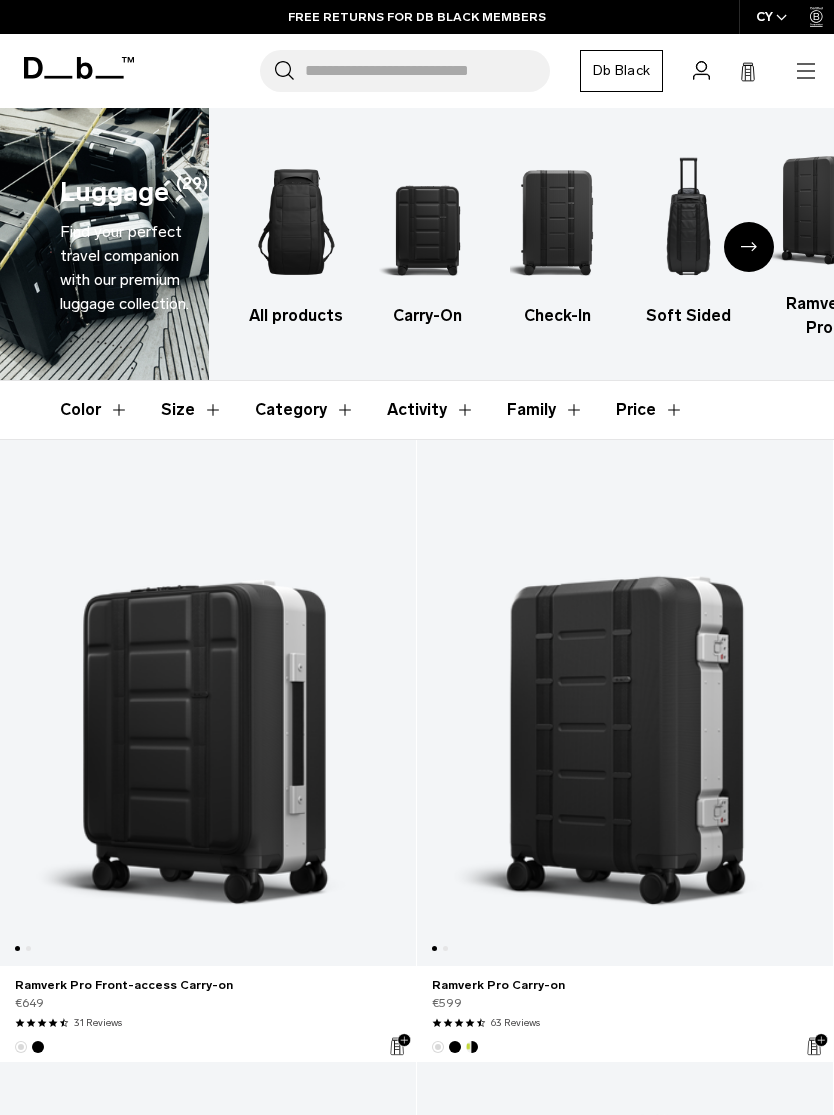 click at bounding box center (427, 222) 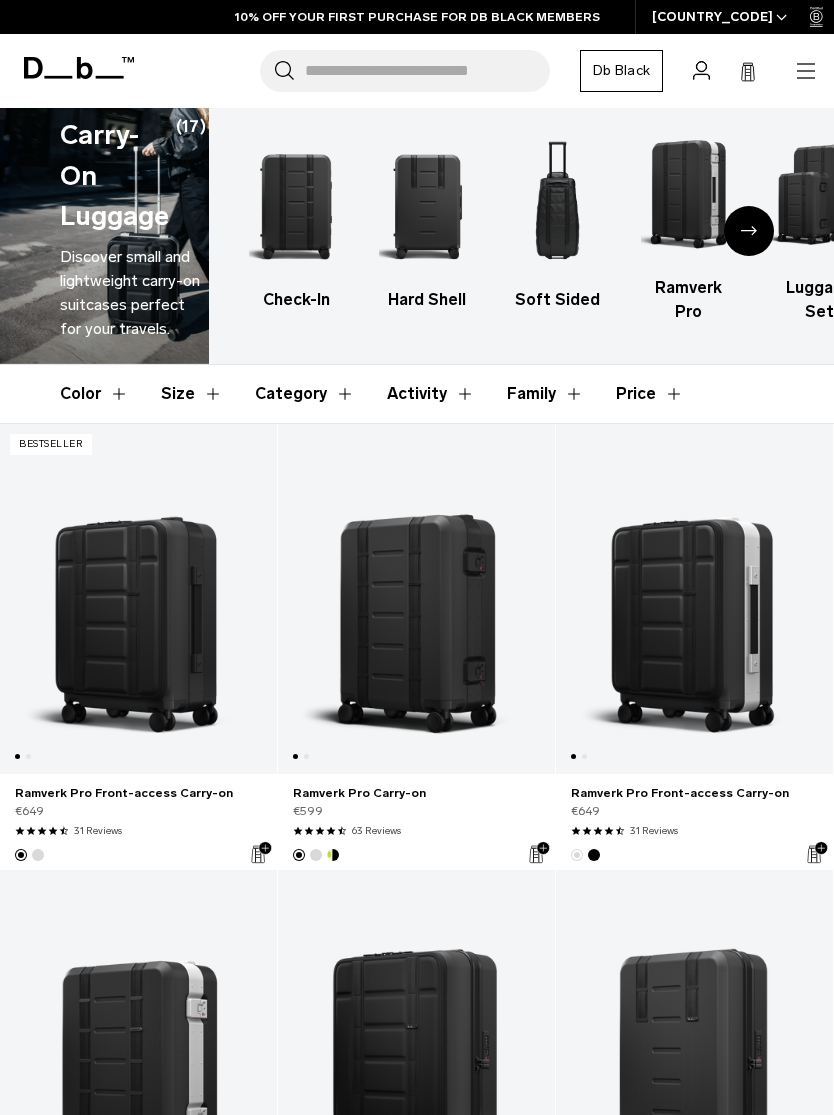 scroll, scrollTop: 0, scrollLeft: 0, axis: both 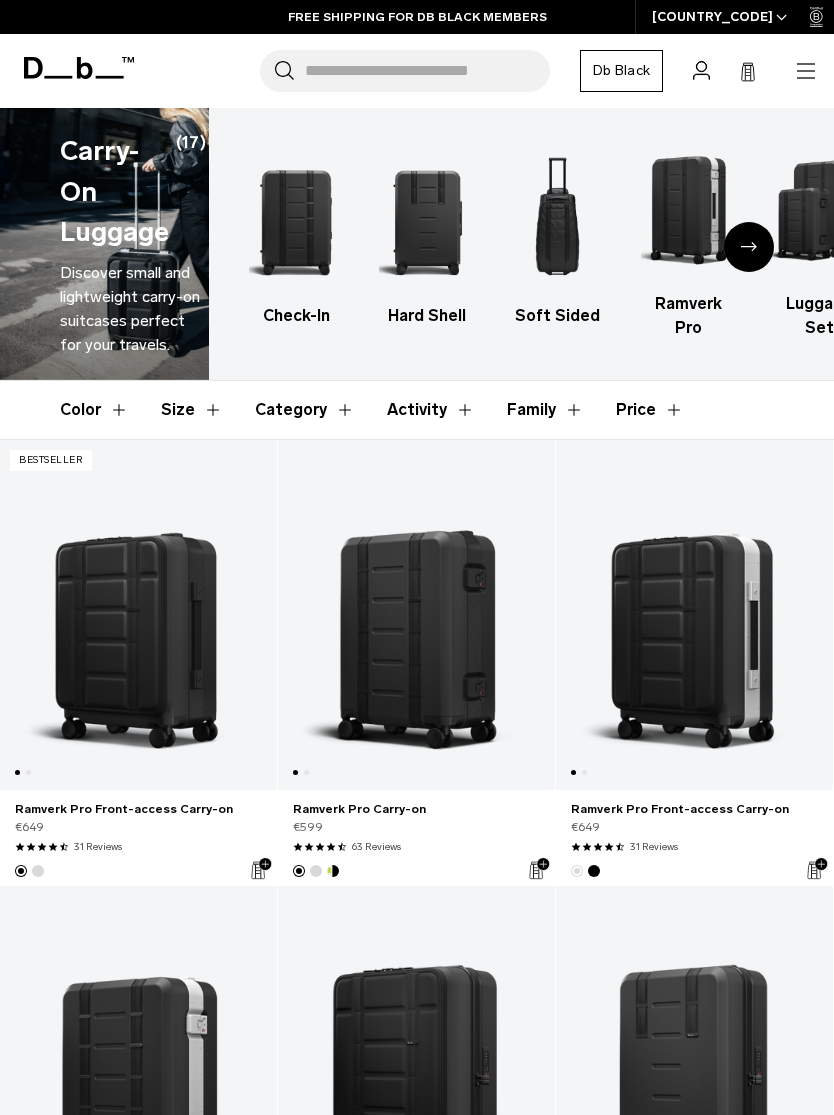 click on "CY" at bounding box center (720, 17) 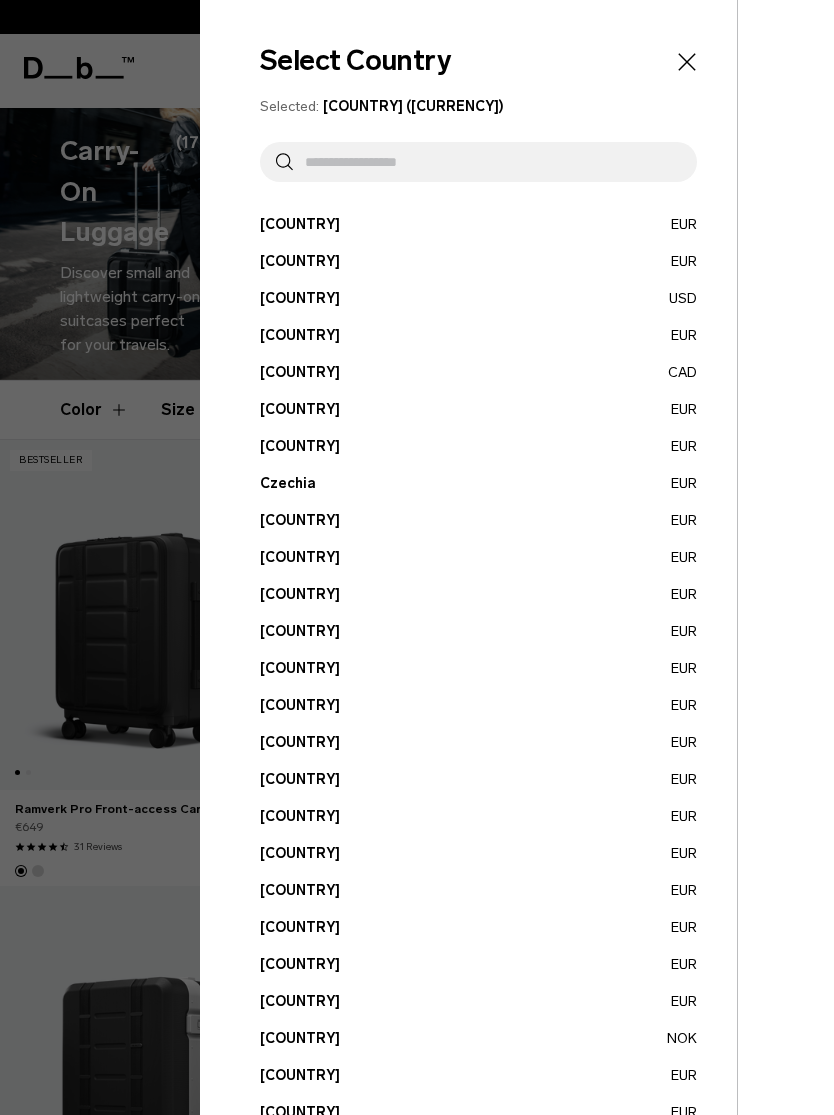 click on "Czechia
EUR" at bounding box center [478, 483] 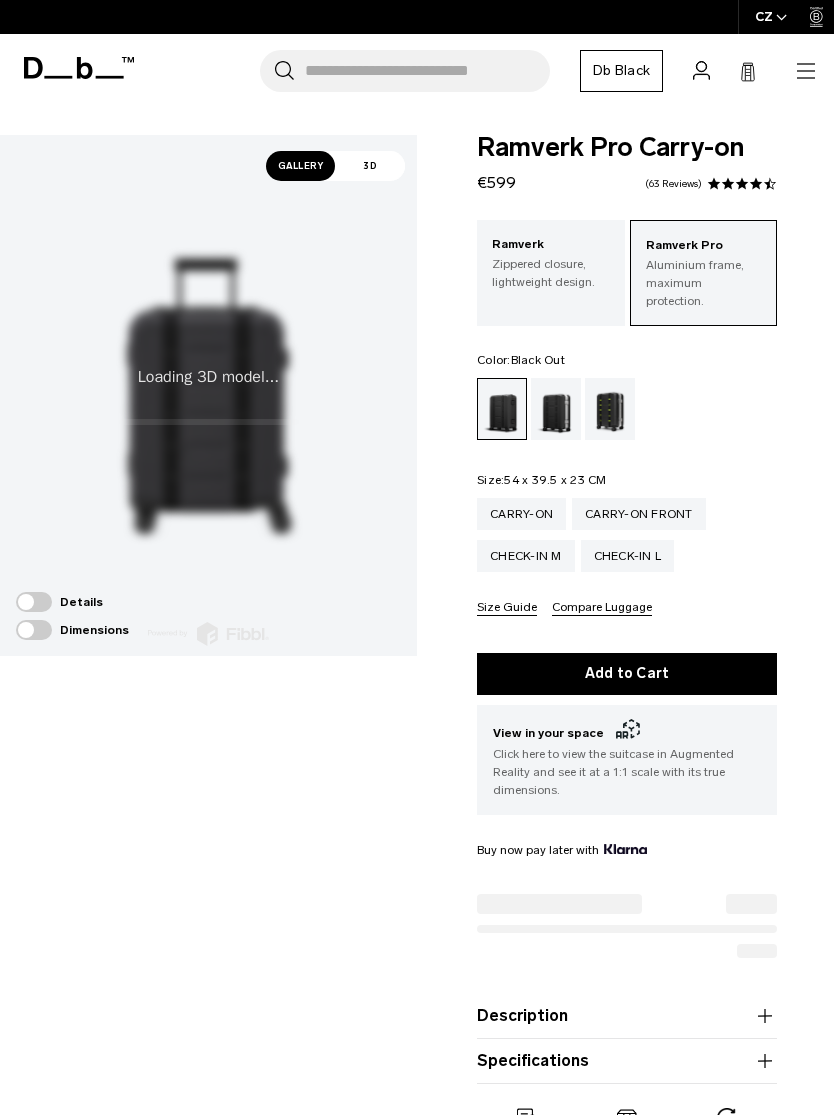 scroll, scrollTop: 0, scrollLeft: 0, axis: both 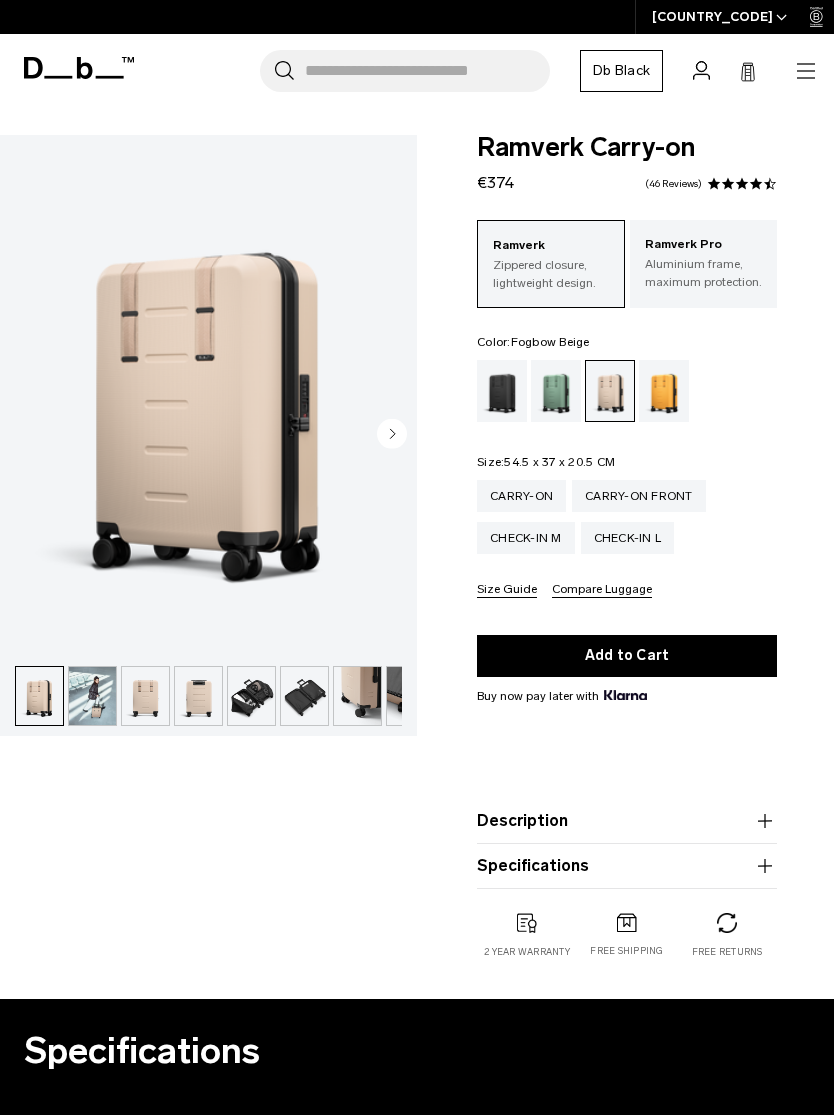 click at bounding box center (208, 395) 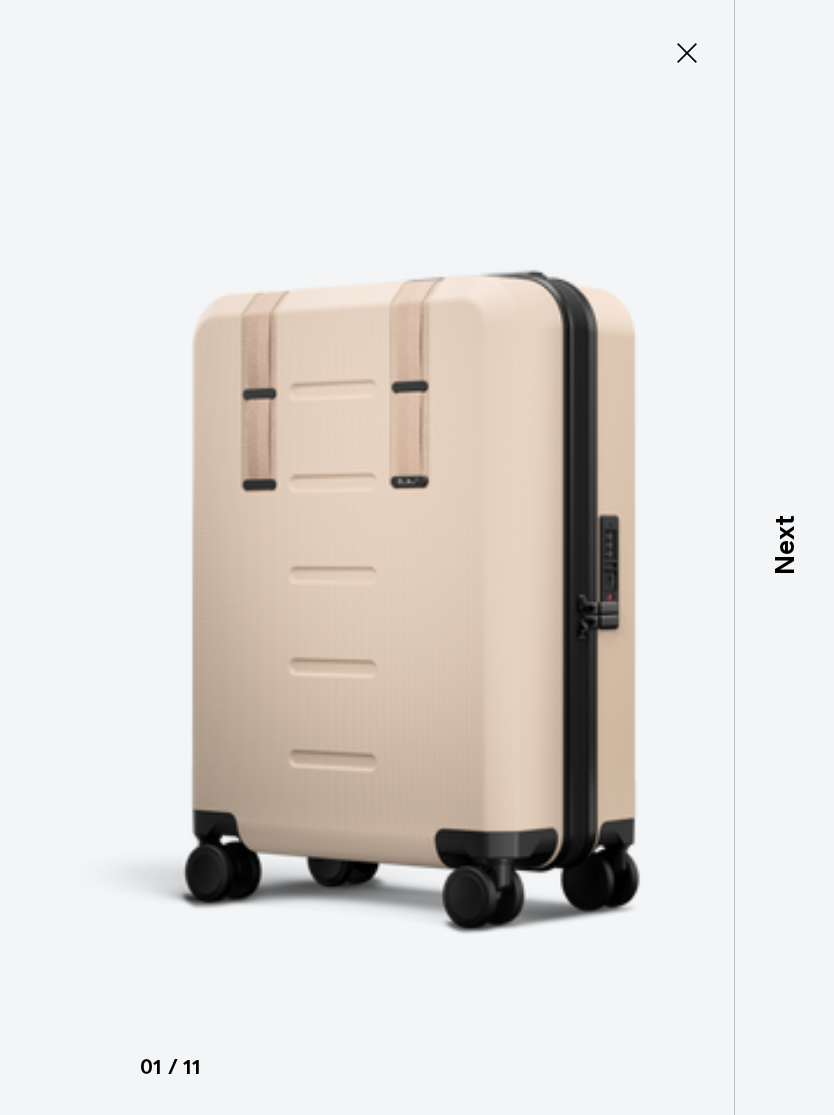 click 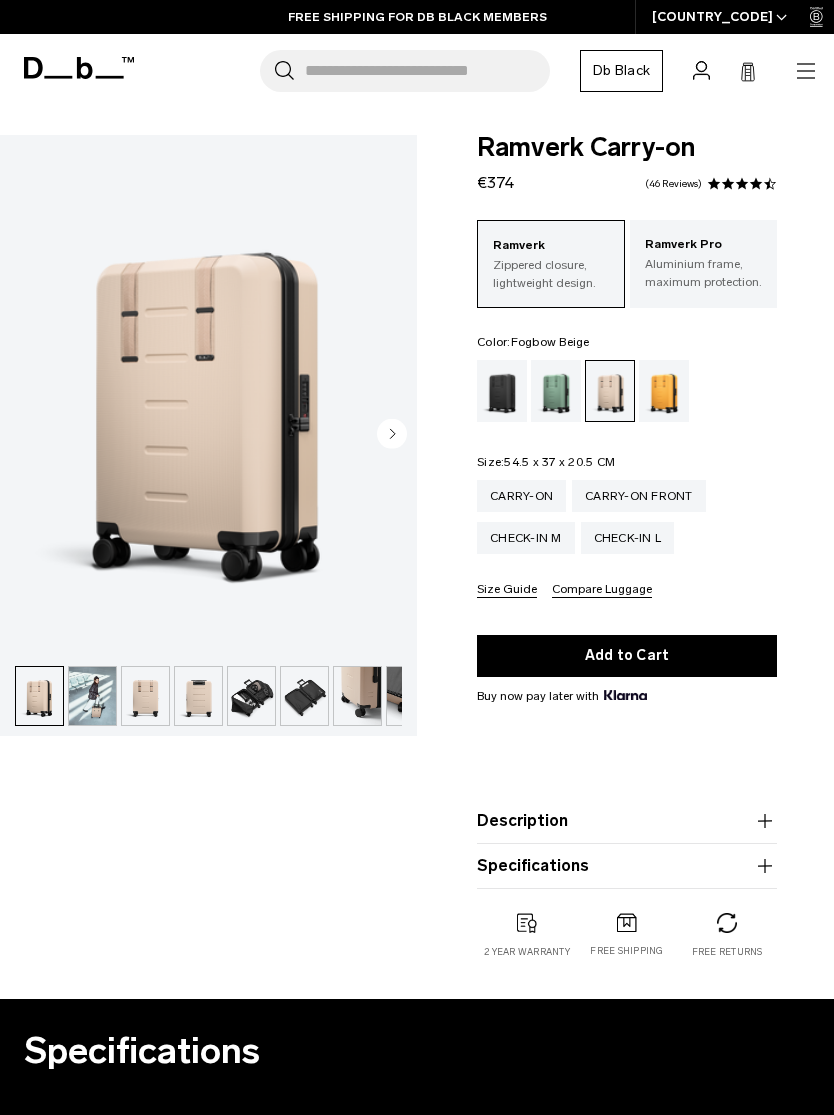 click at bounding box center (208, 395) 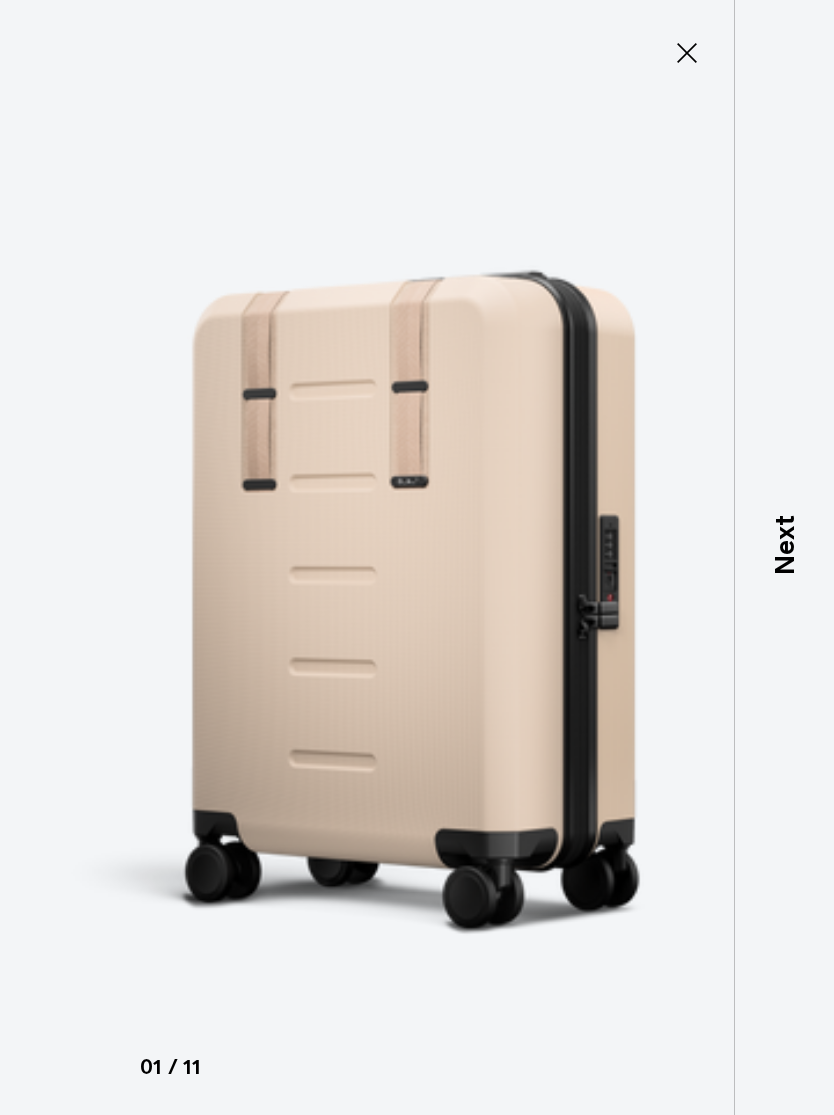 click on "Next" at bounding box center [784, 546] 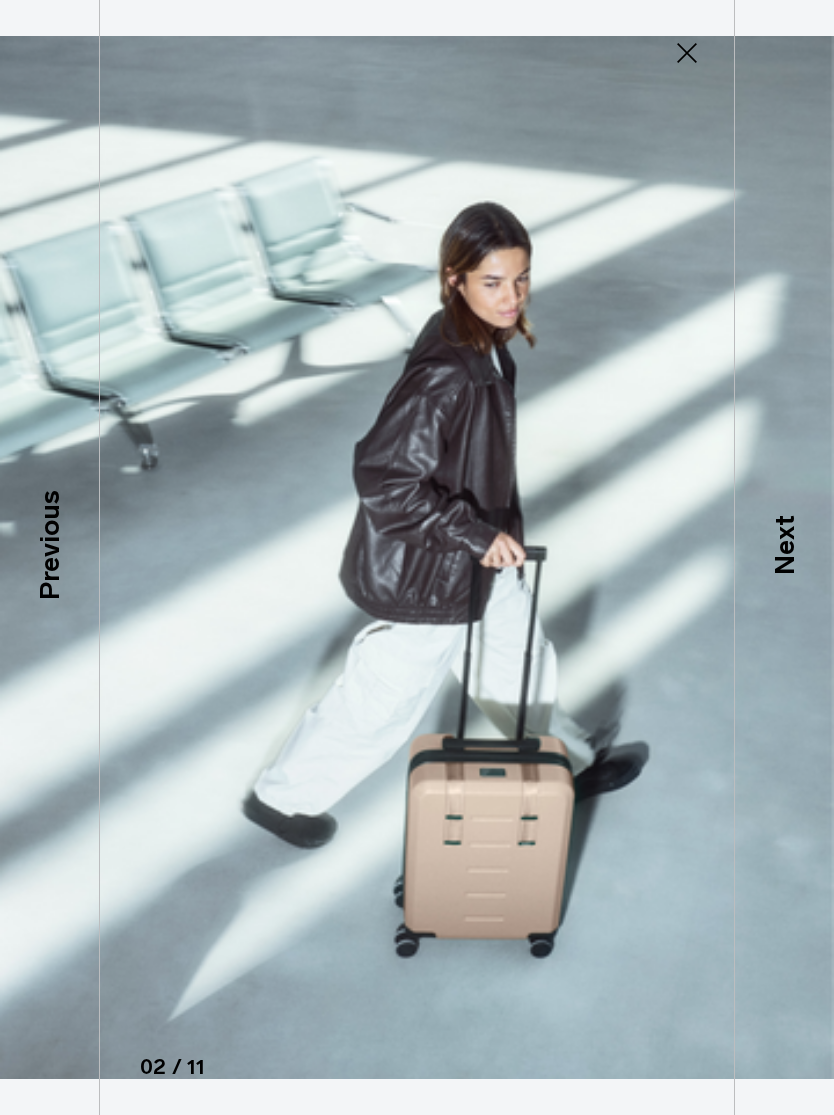 click on "Next" at bounding box center [784, 546] 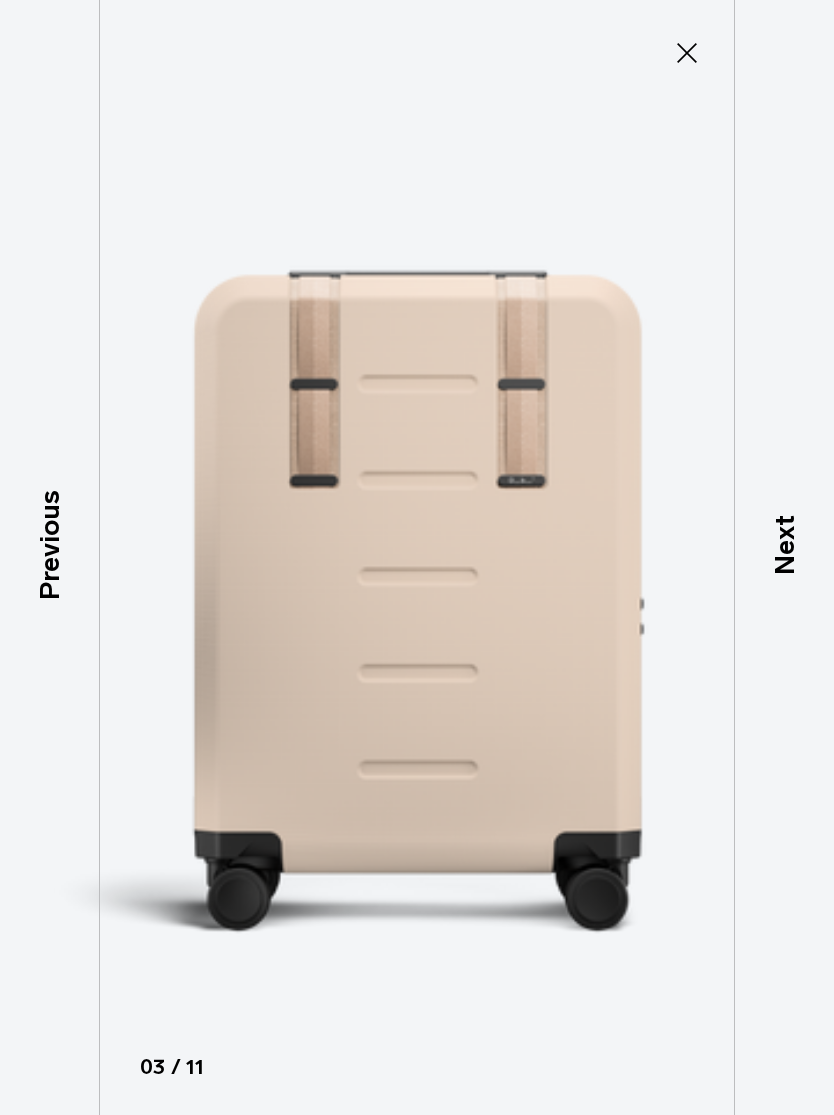 click on "Next" at bounding box center [784, 546] 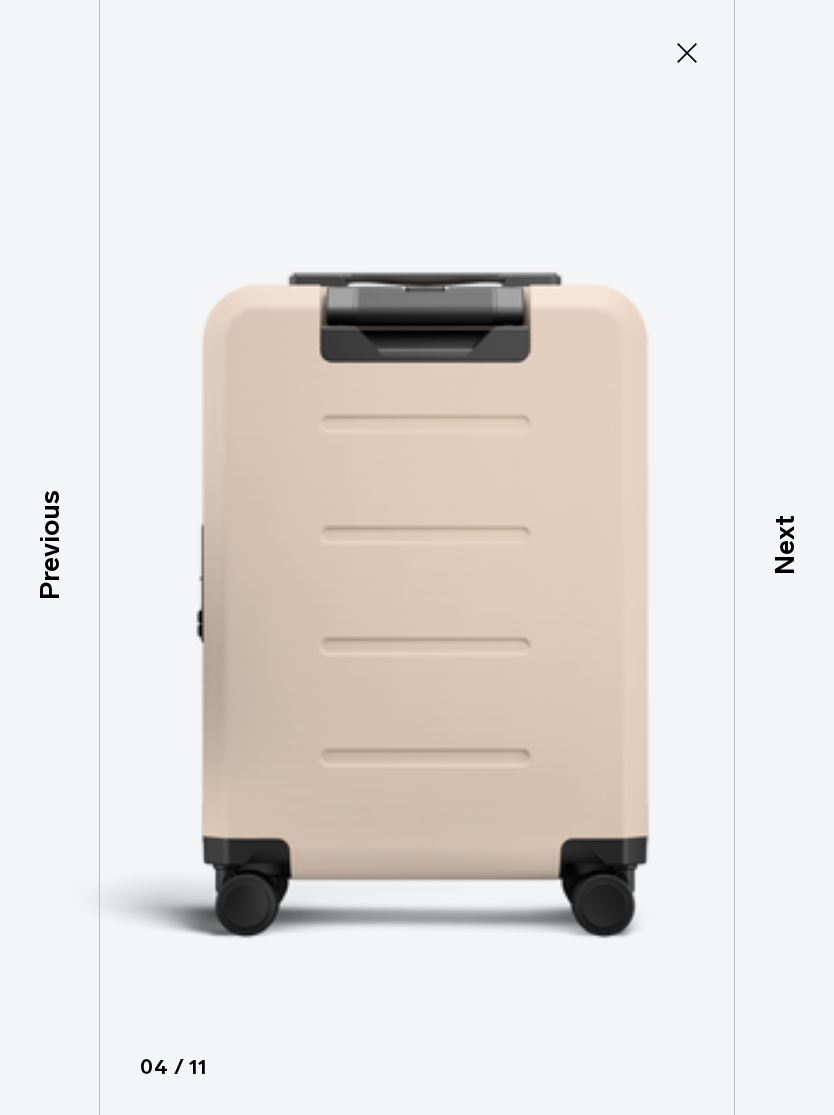 click on "Next" at bounding box center (784, 546) 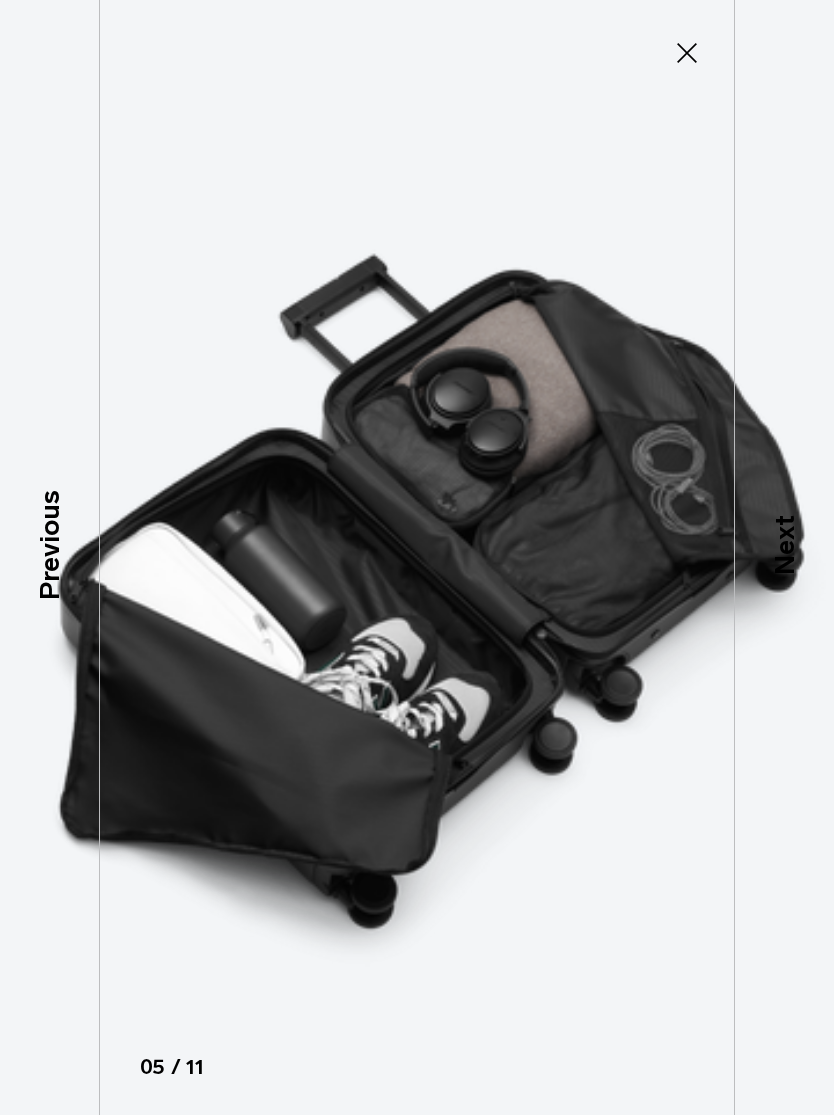 click on "Next" at bounding box center [784, 546] 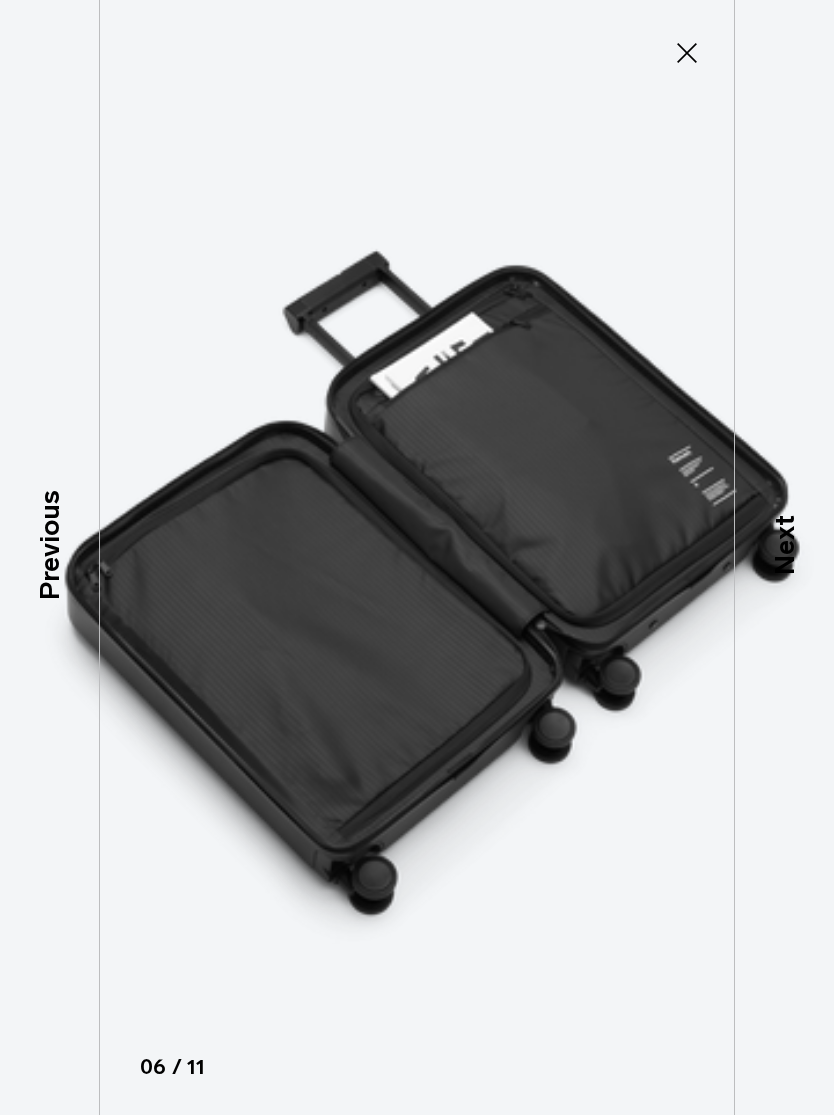 click on "Next" at bounding box center [784, 546] 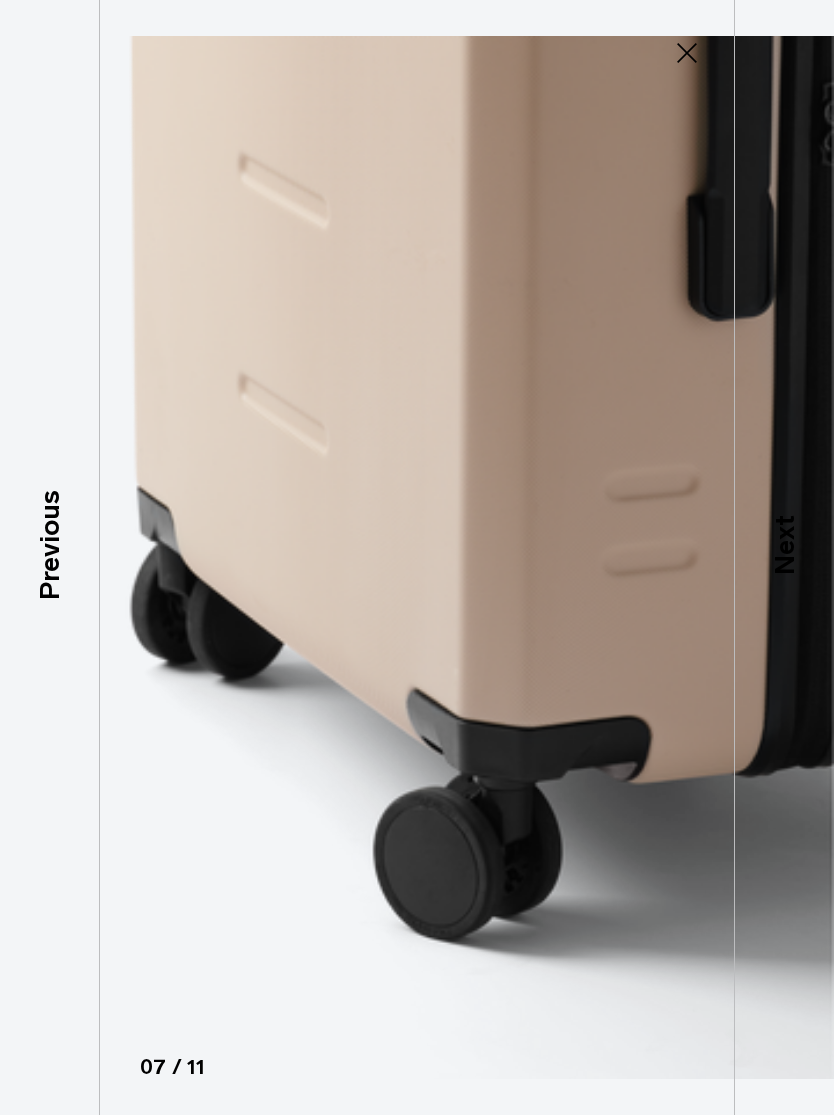 click on "Next" at bounding box center [784, 546] 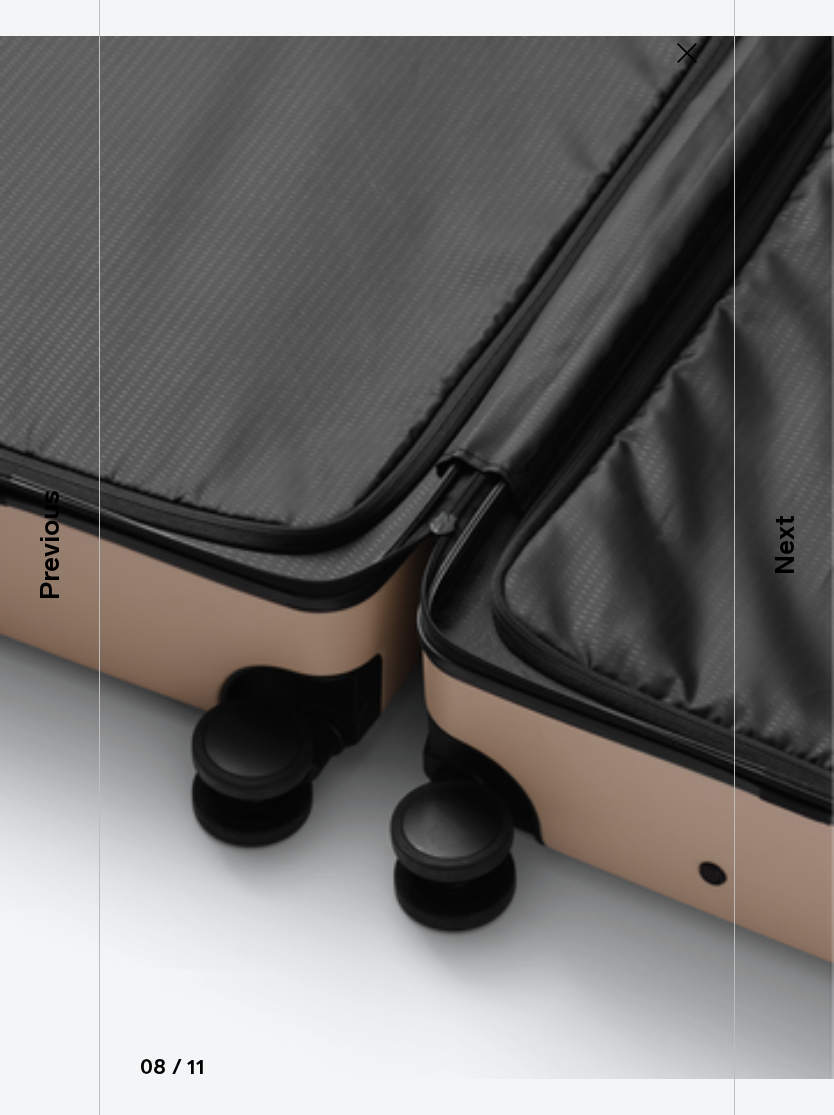 click on "Next" at bounding box center [784, 546] 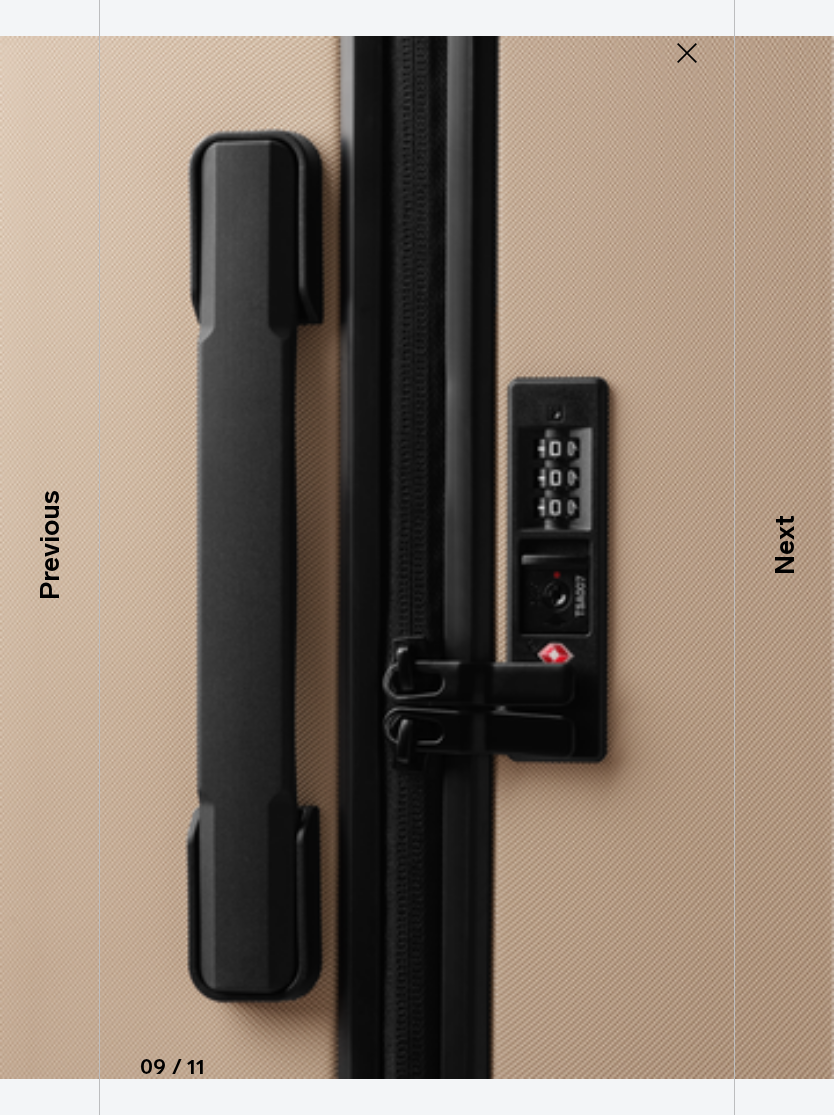 click on "Next" at bounding box center [784, 546] 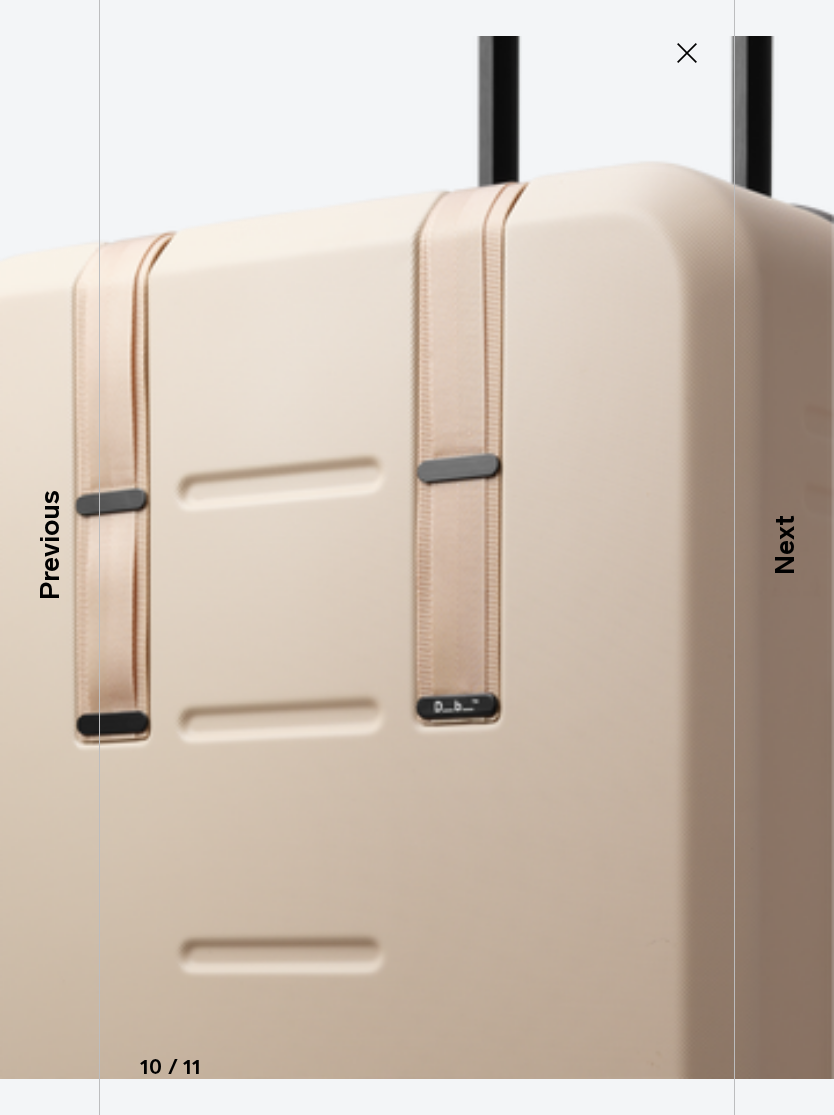 click on "Next" at bounding box center (784, 546) 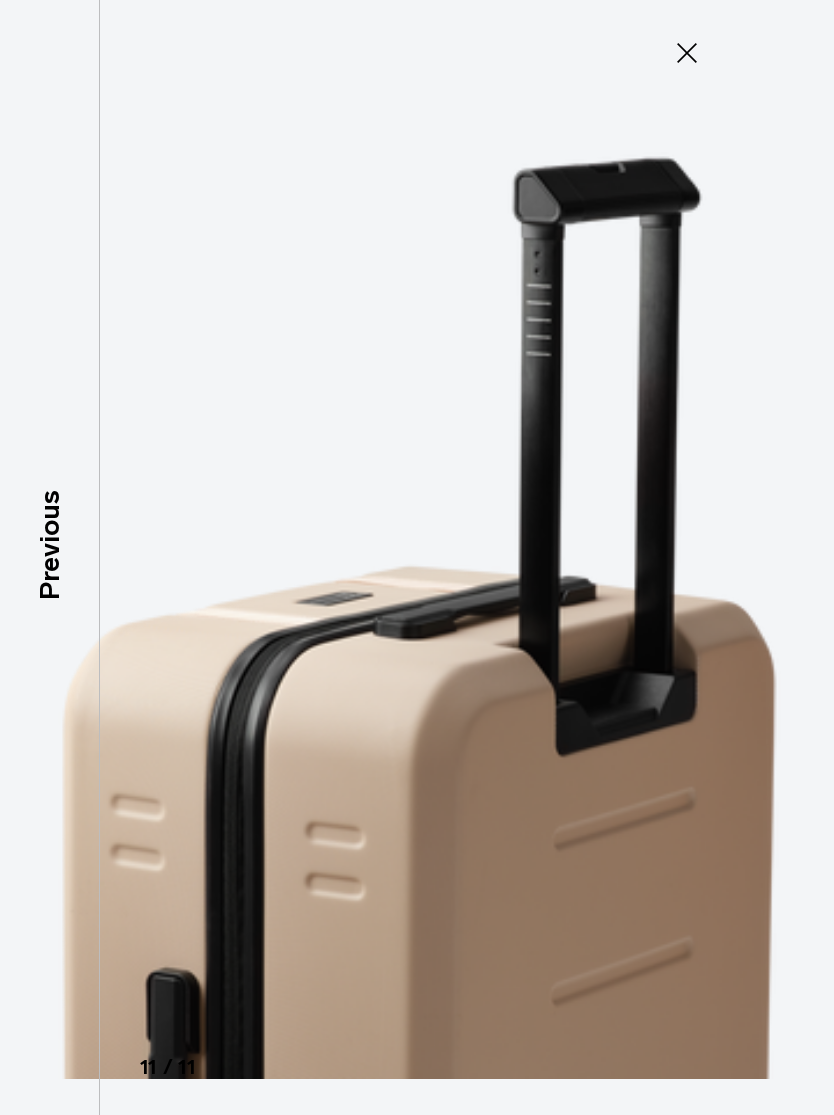 click 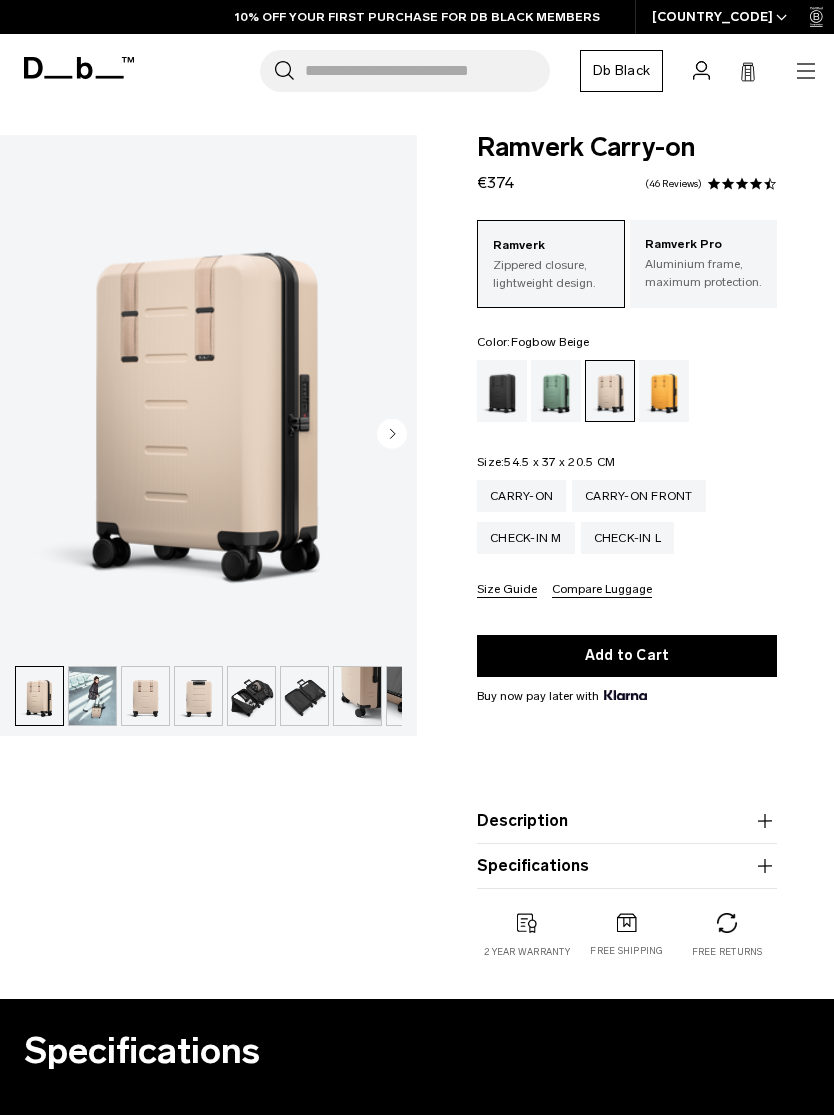 click at bounding box center (208, 395) 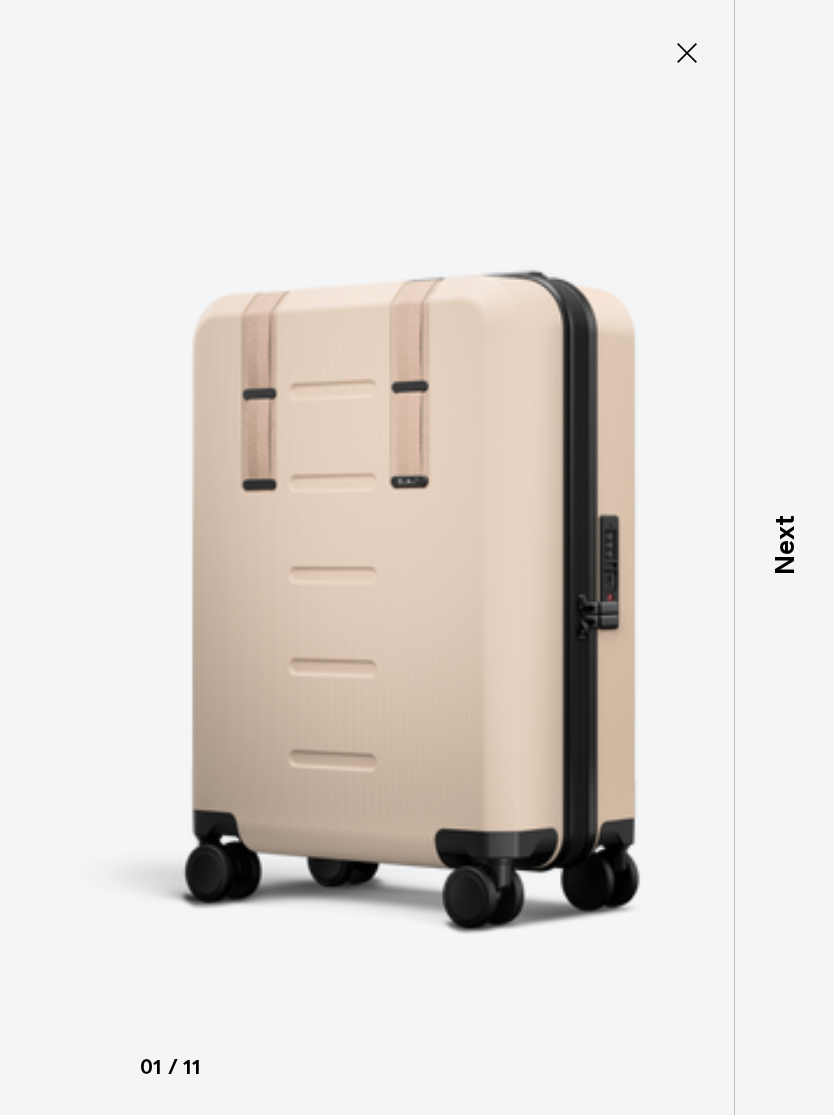 click on "Next" at bounding box center [784, 546] 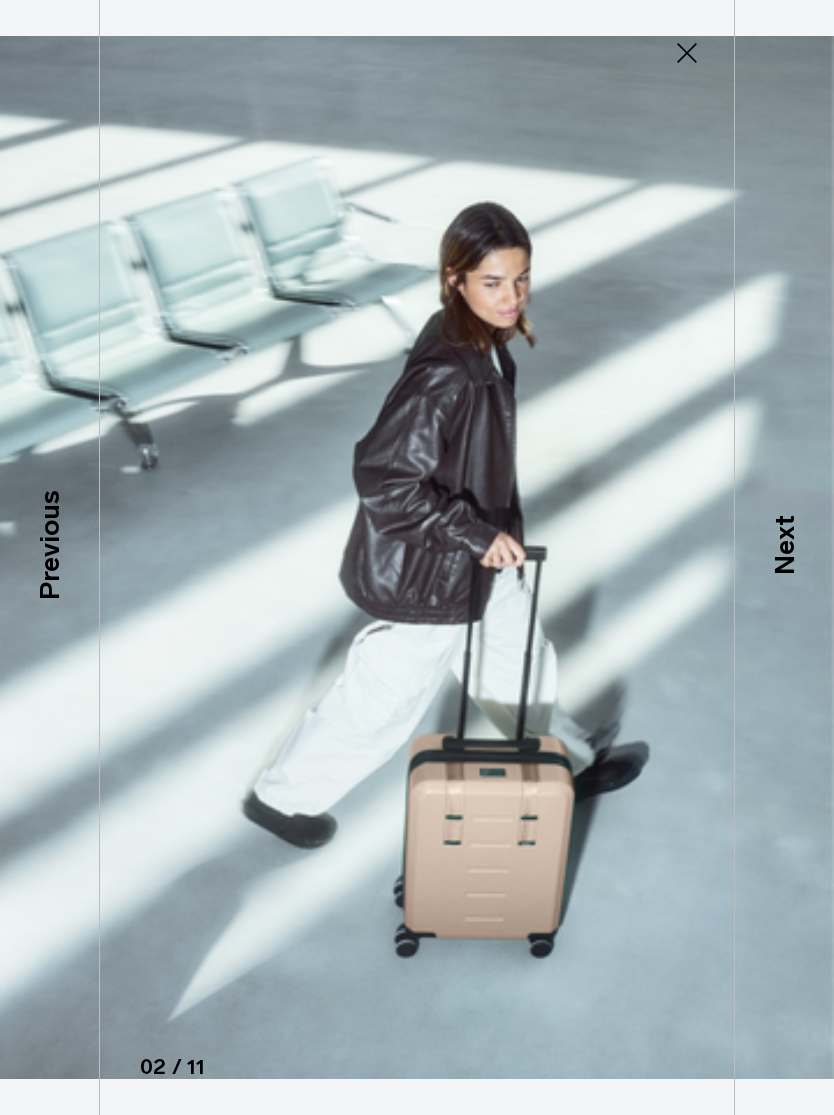click on "Next" at bounding box center (784, 546) 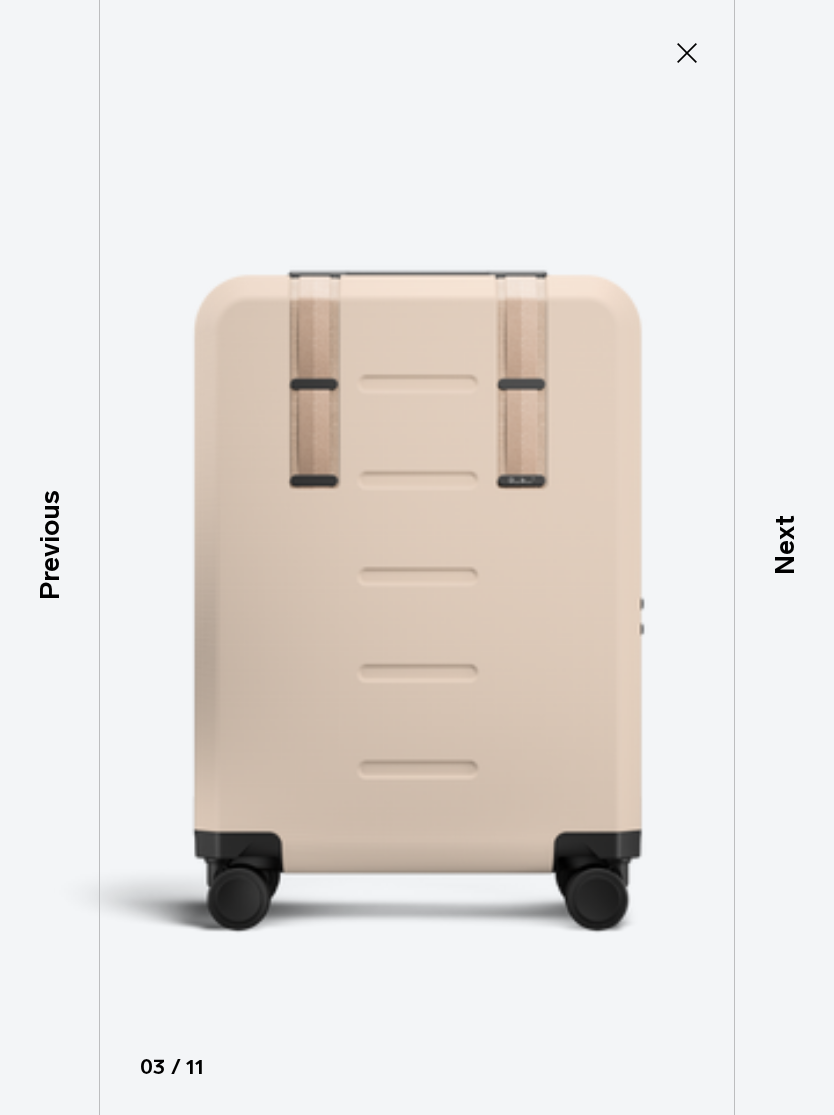 click on "Next" at bounding box center (784, 546) 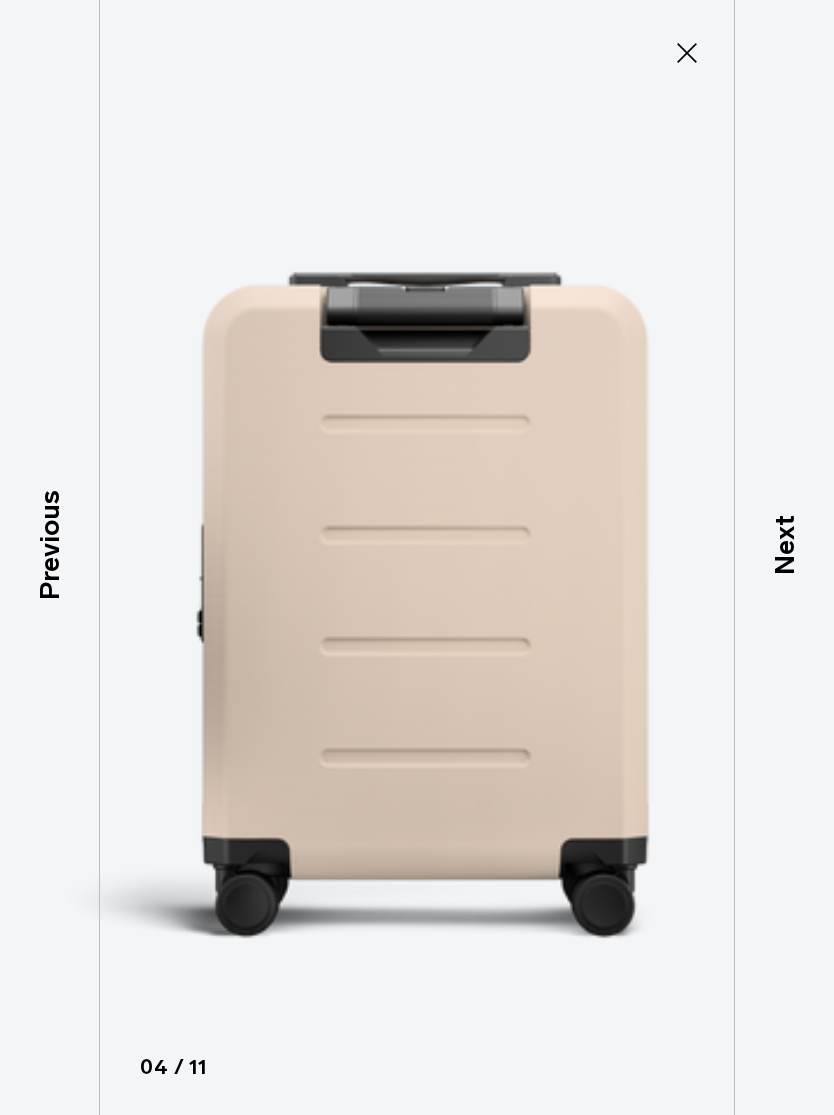 click on "Next" at bounding box center (784, 546) 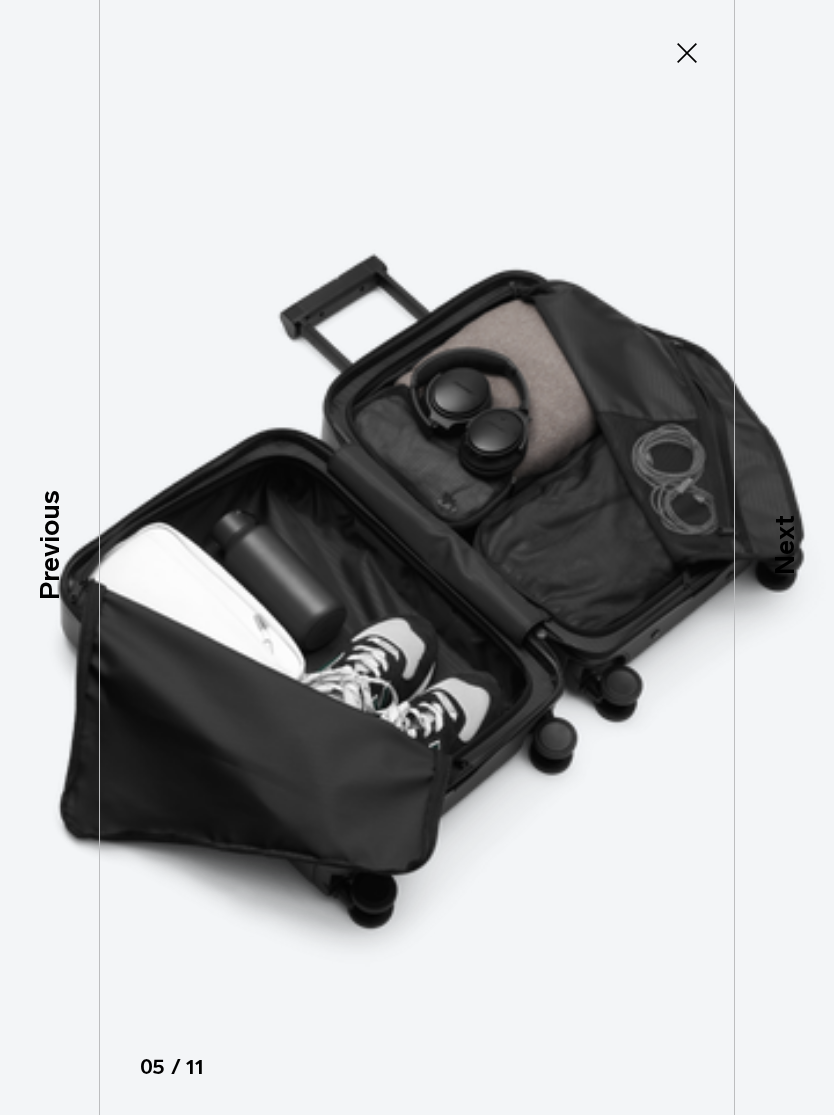 click on "Next" at bounding box center [784, 546] 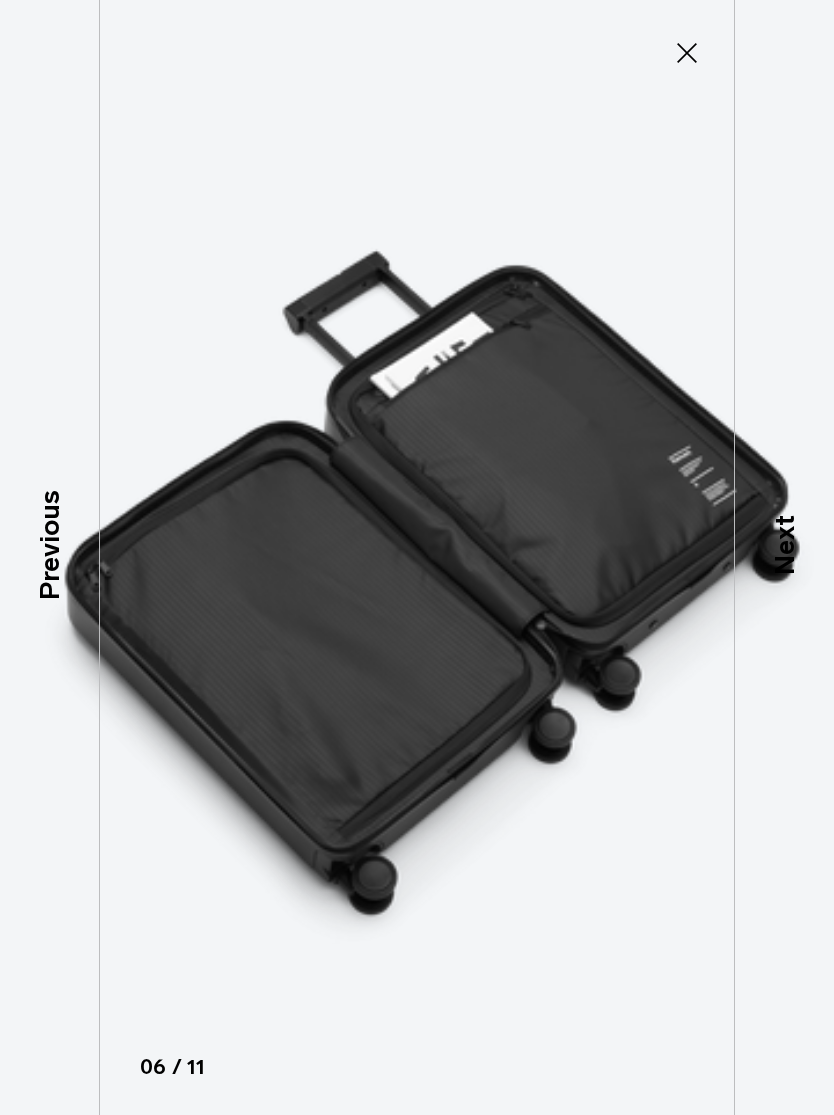 click on "Next" at bounding box center (784, 546) 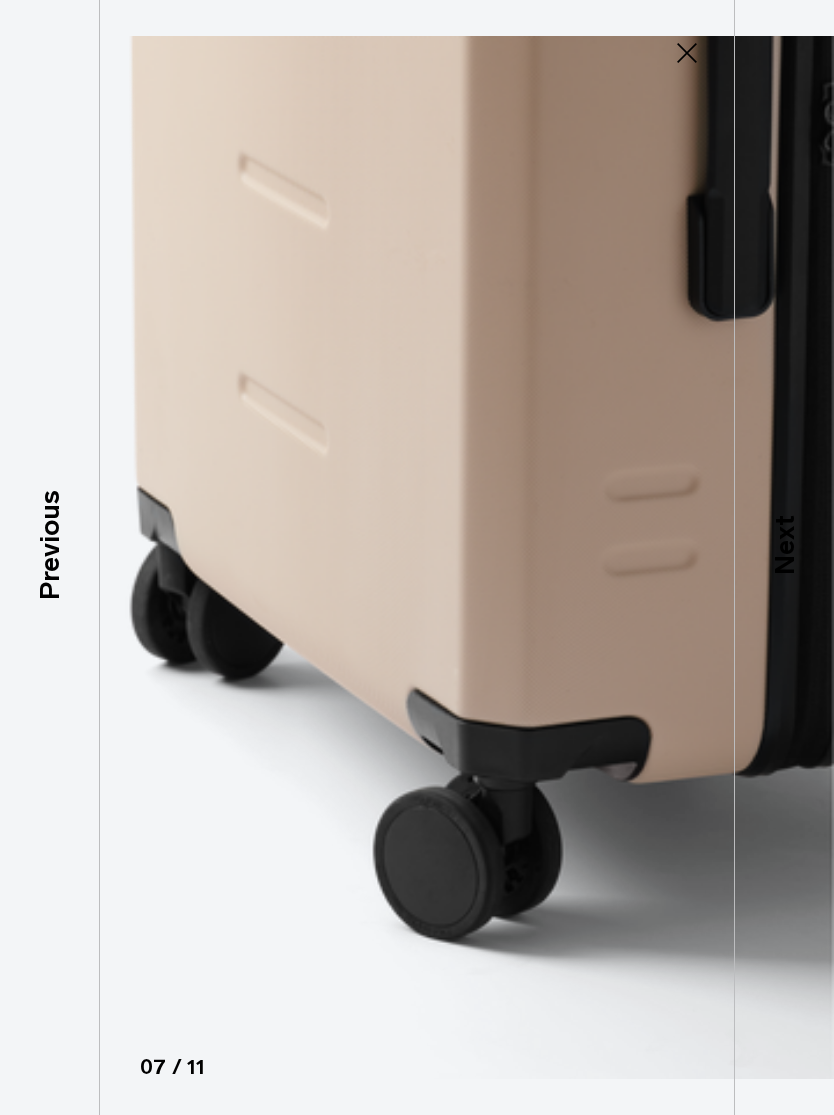 click on "Next" at bounding box center [784, 546] 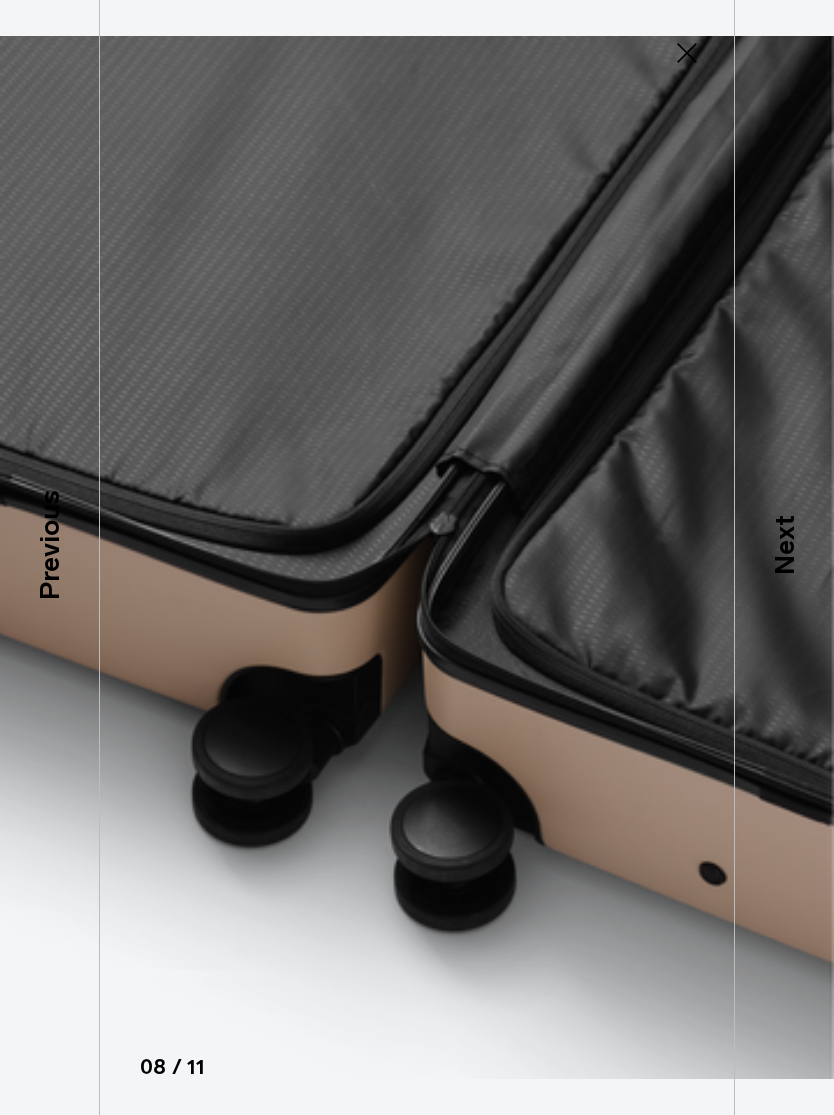 click on "Next" at bounding box center (784, 546) 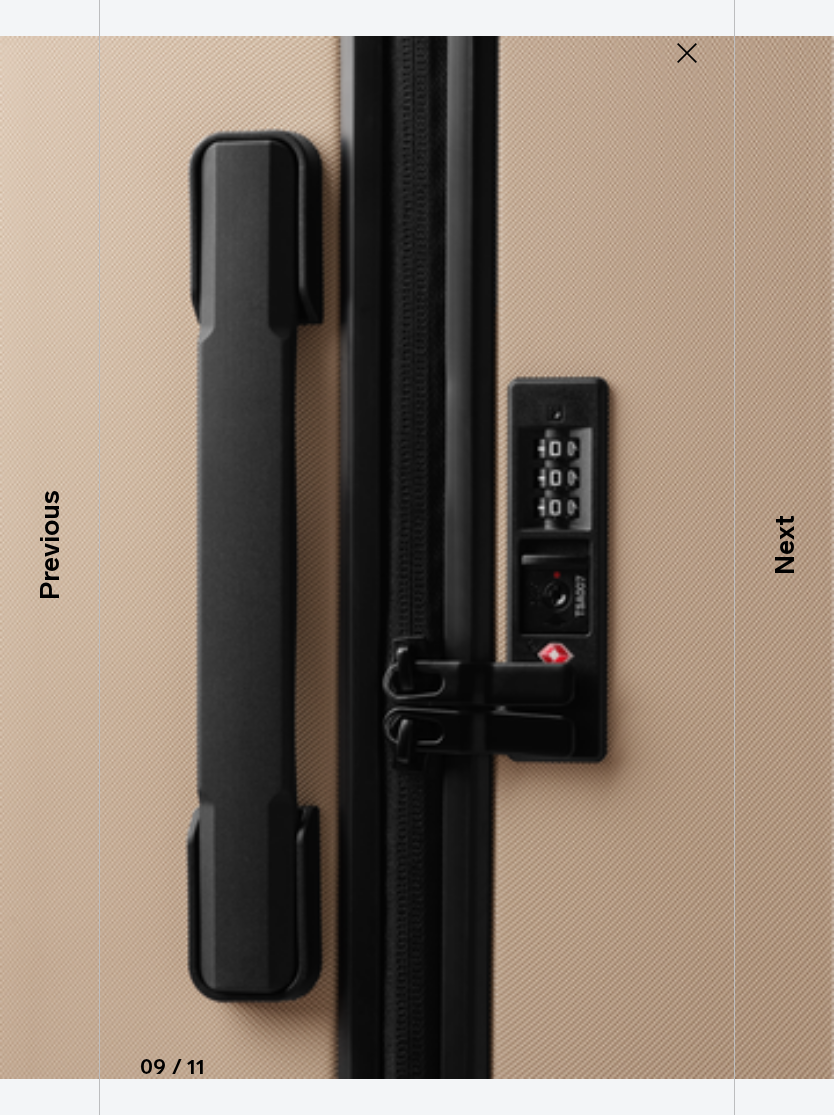click on "Next" at bounding box center [784, 546] 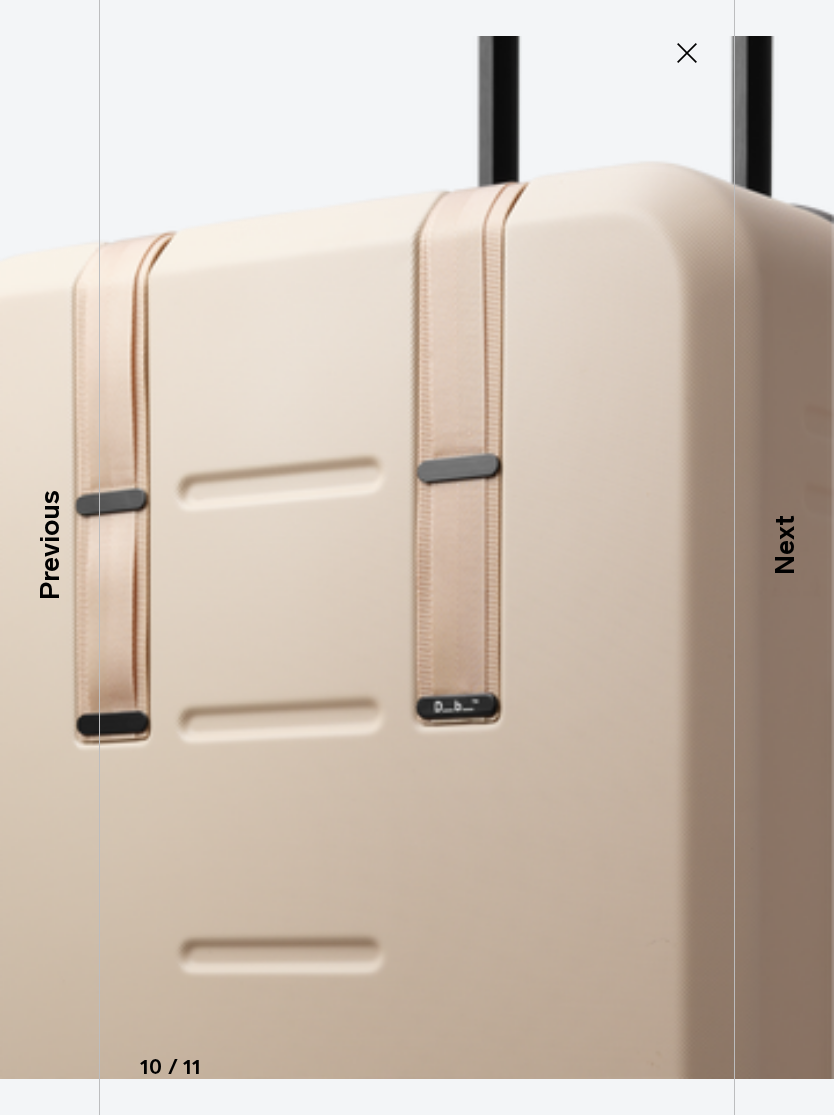 click on "Next" at bounding box center [784, 546] 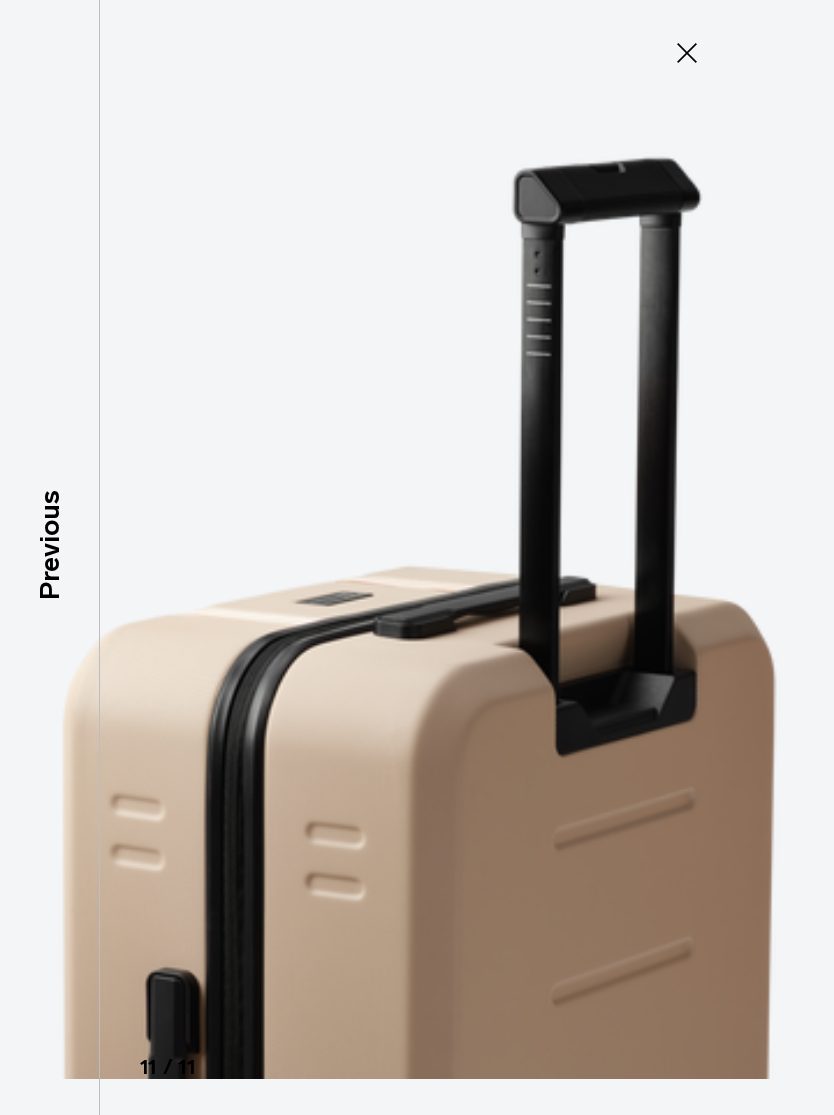 click 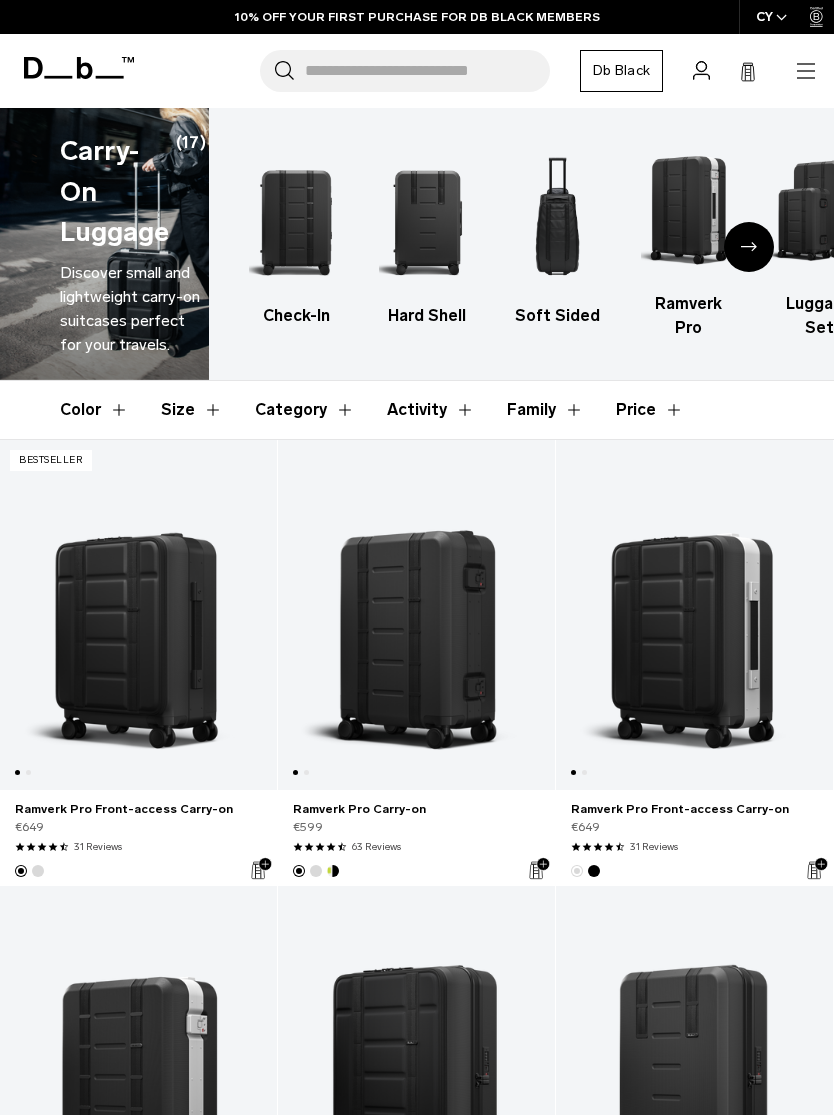 scroll, scrollTop: 0, scrollLeft: 0, axis: both 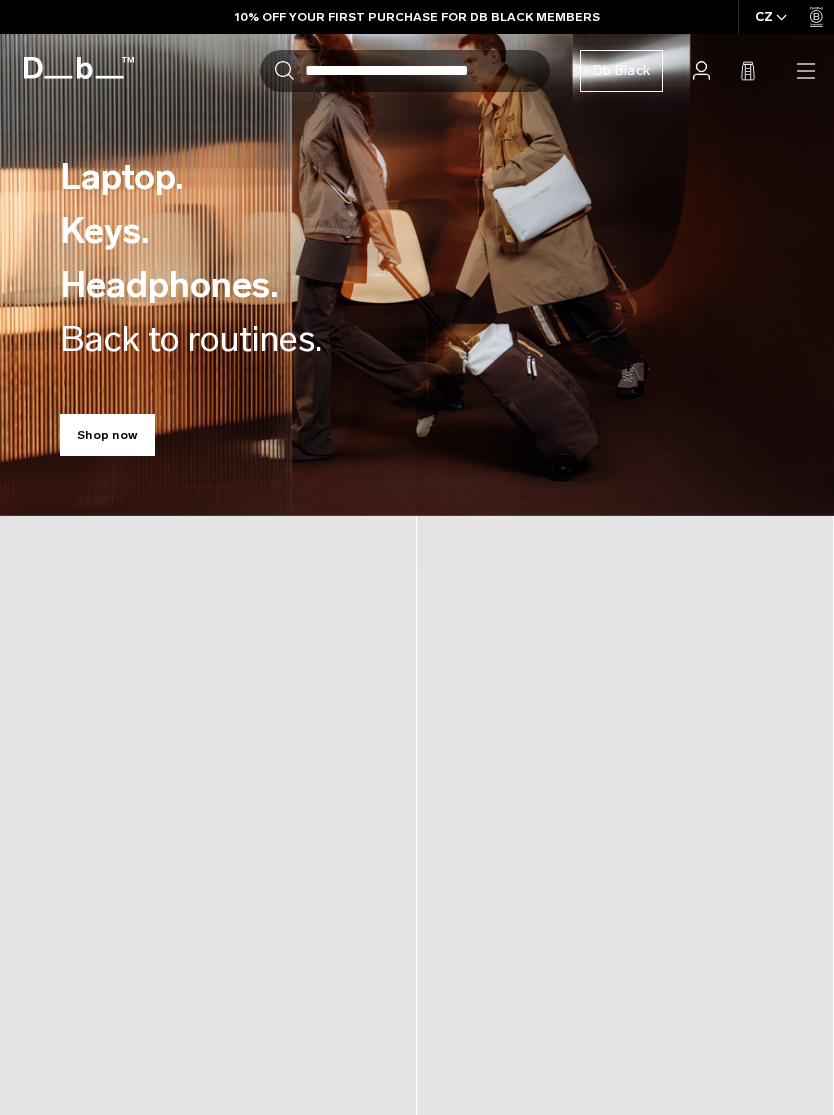click 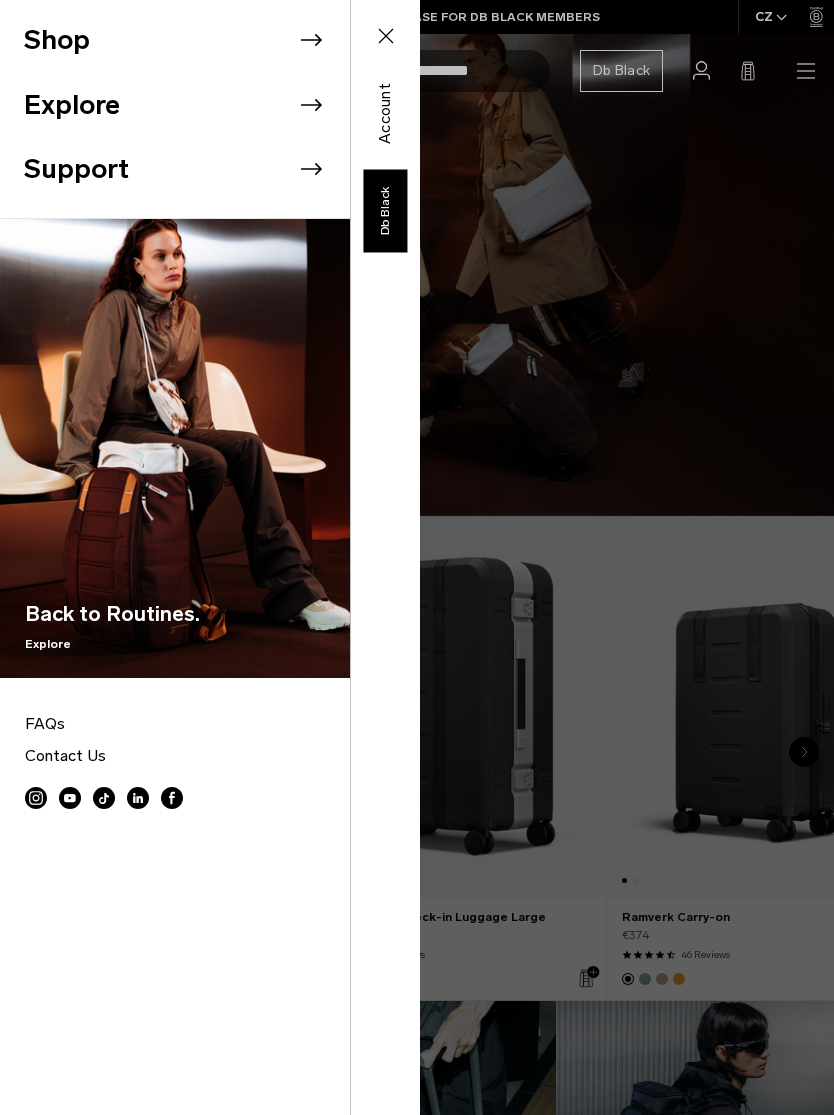 click on "FAQs" at bounding box center [175, 724] 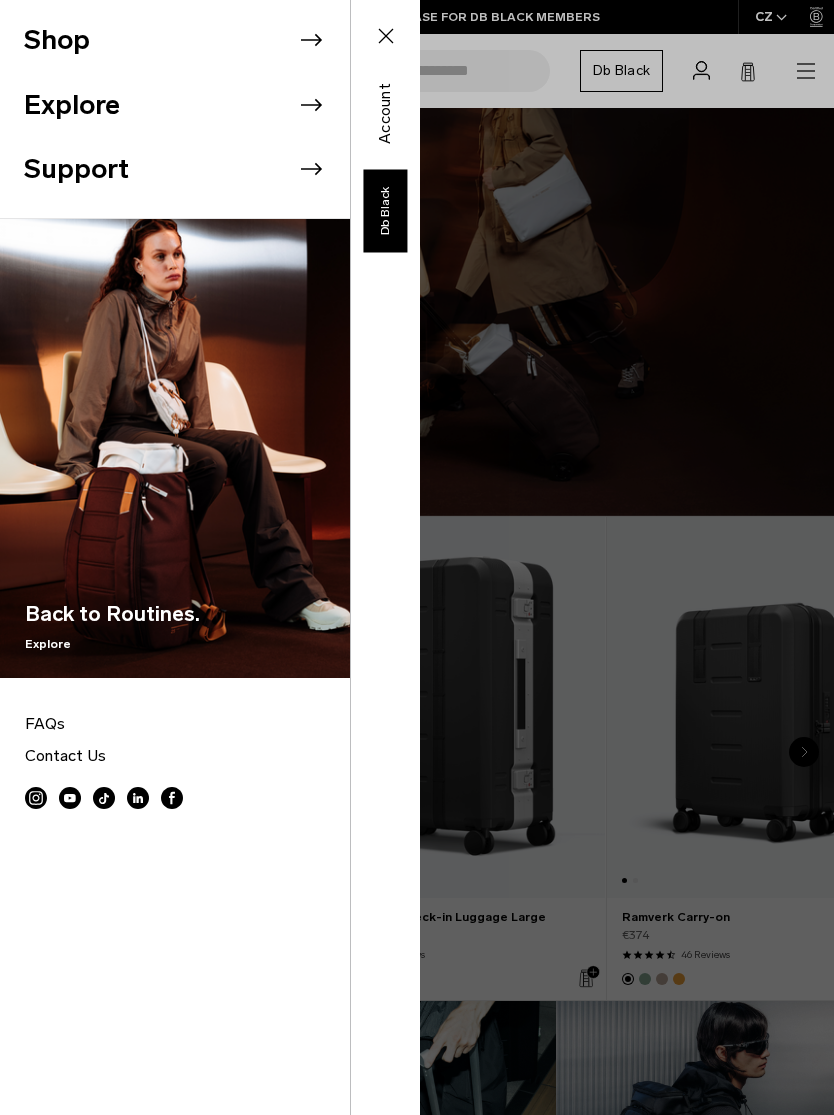 click 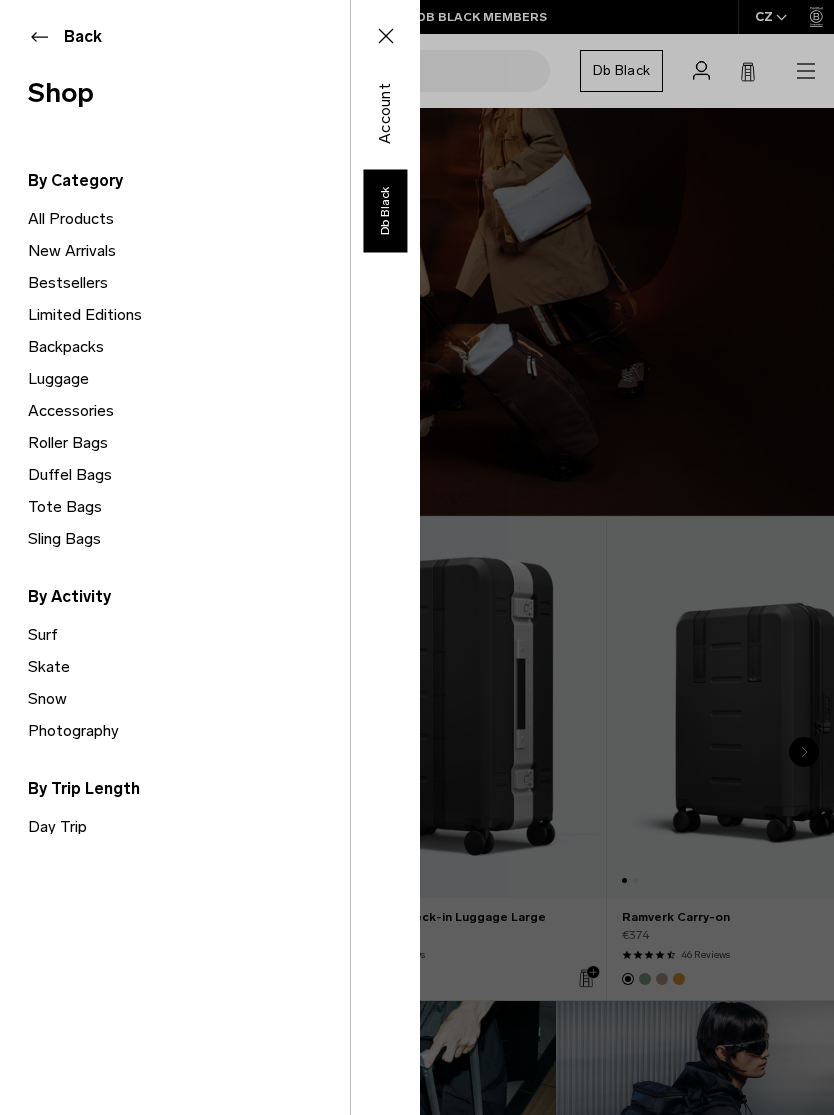 type on "*" 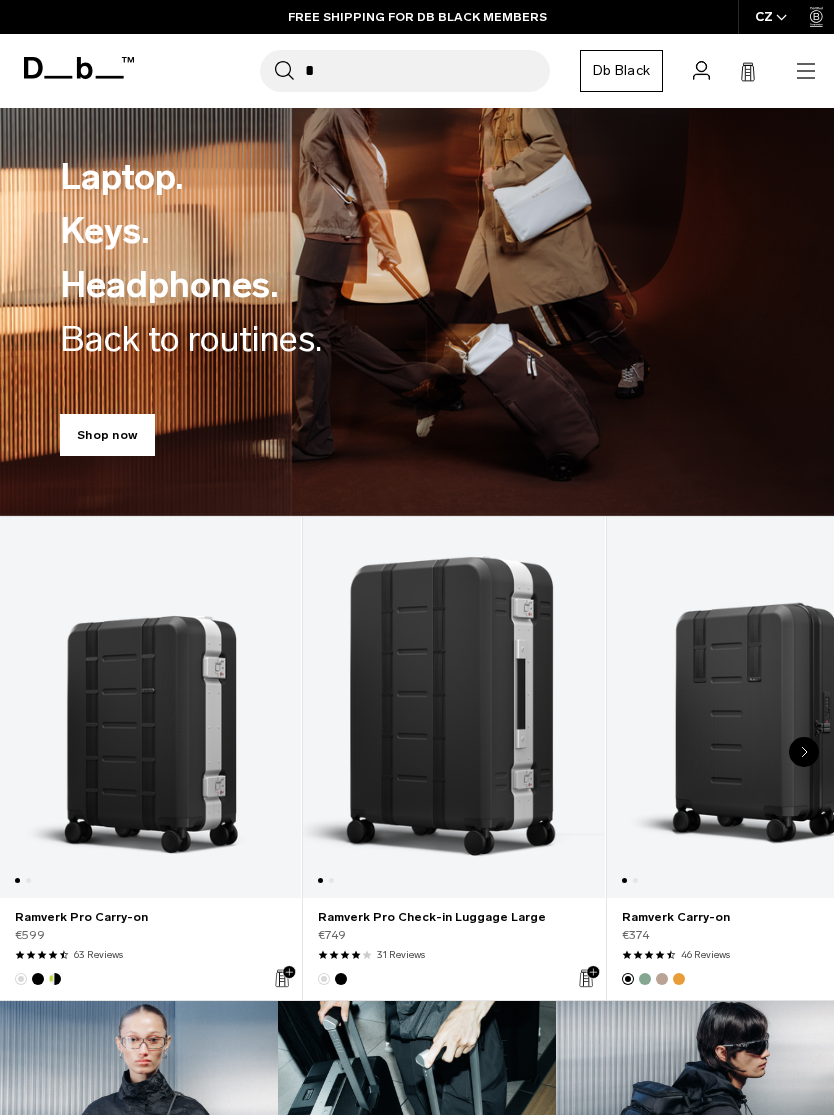 click on "FREE SHIPPING FOR DB BLACK MEMBERS" at bounding box center (417, 17) 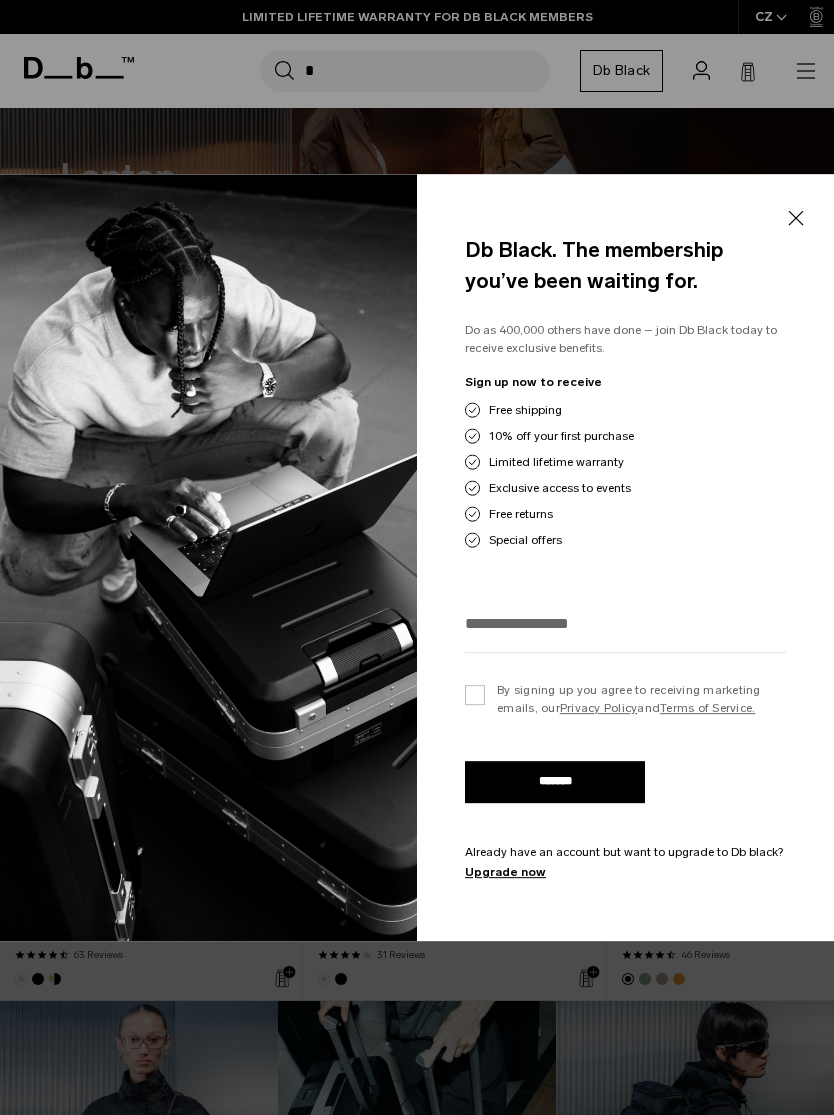 click on "Close" at bounding box center (795, 219) 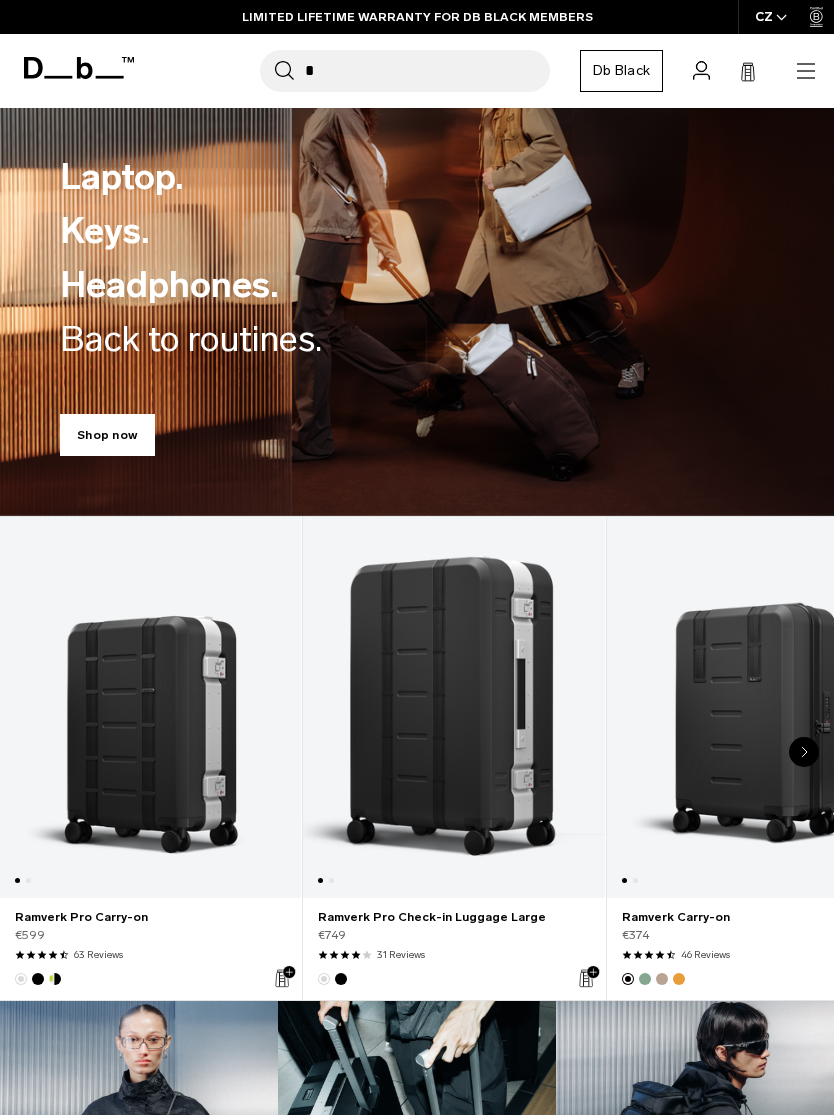 click 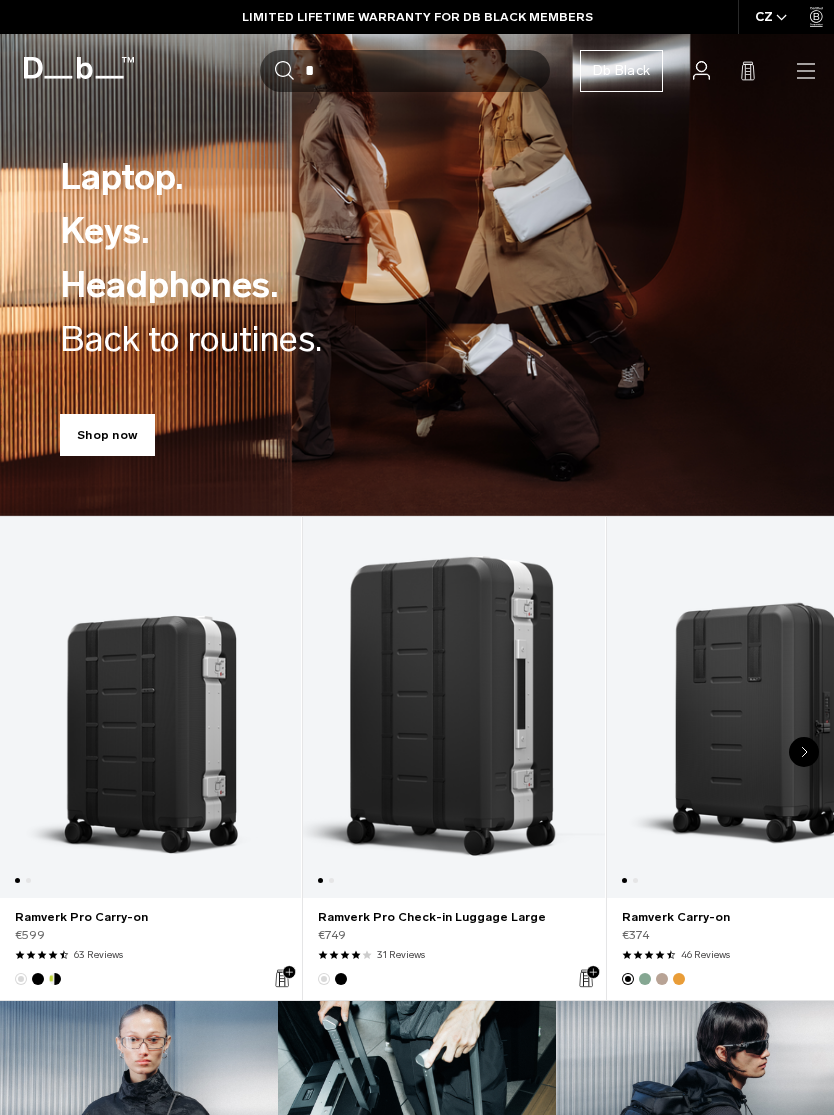 click on "Laptop.  Keys.  Headphones.  Back to routines." at bounding box center (417, 258) 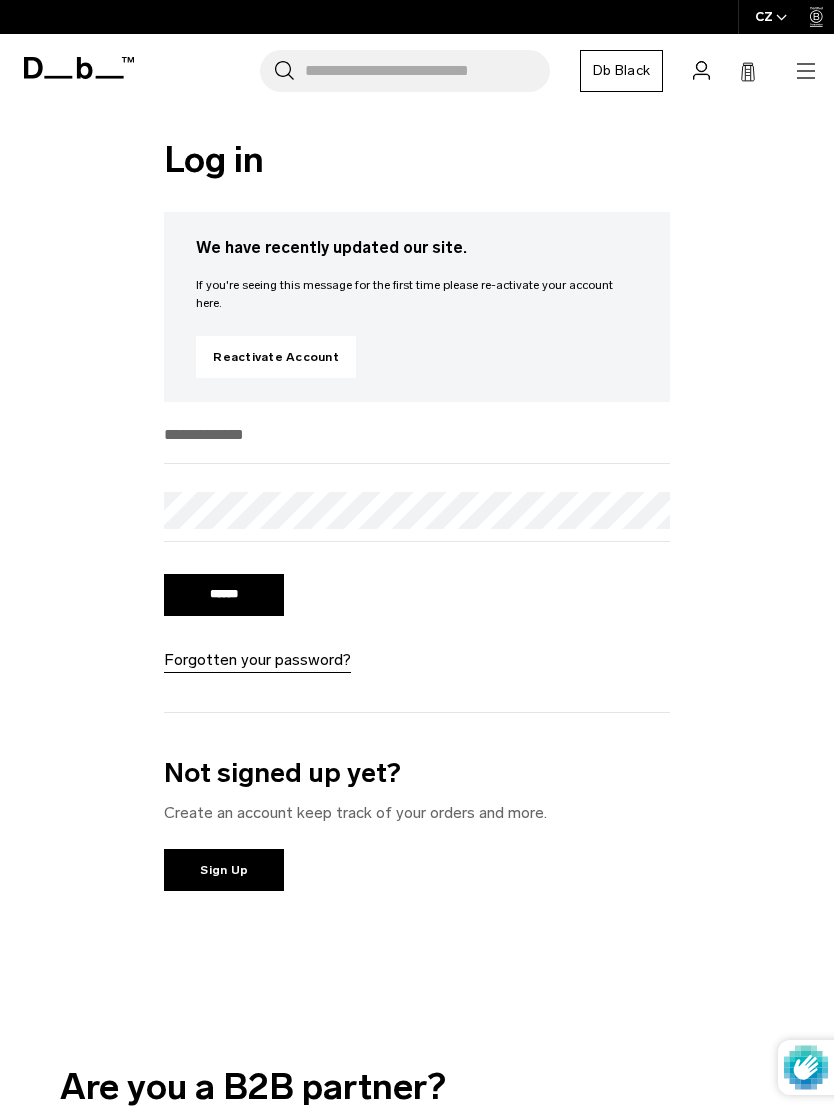 scroll, scrollTop: 0, scrollLeft: 0, axis: both 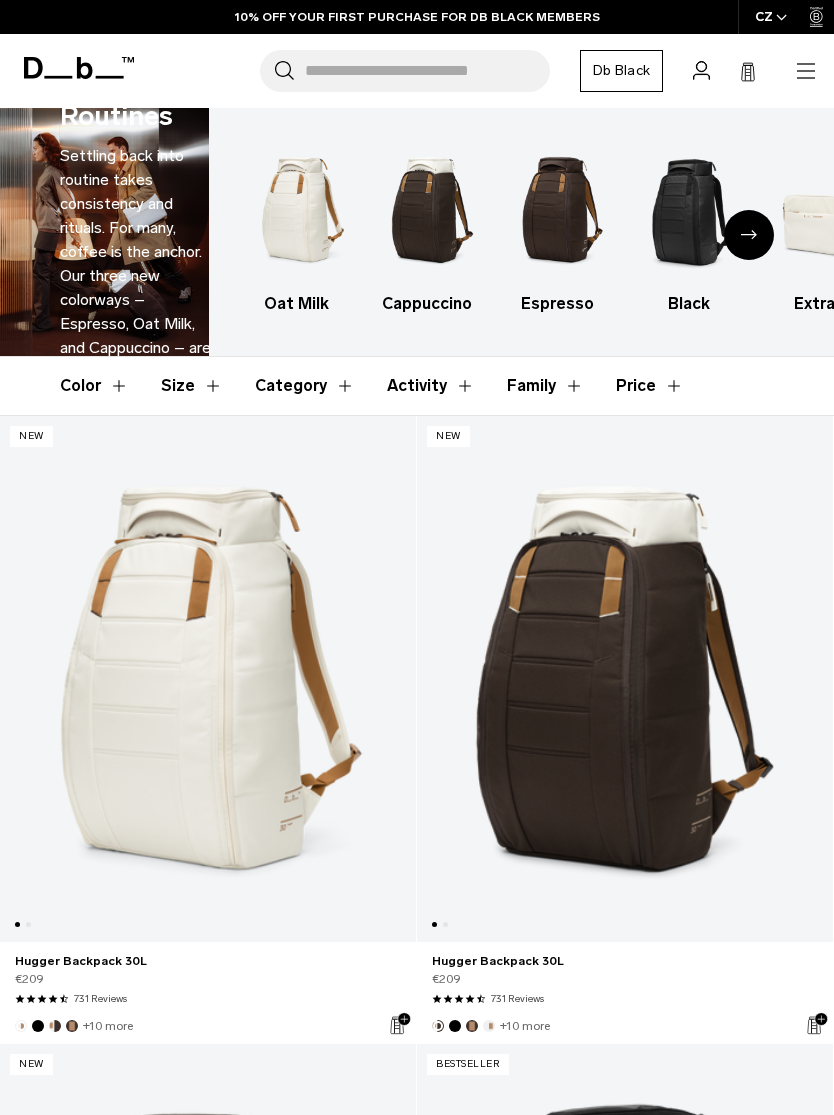 click 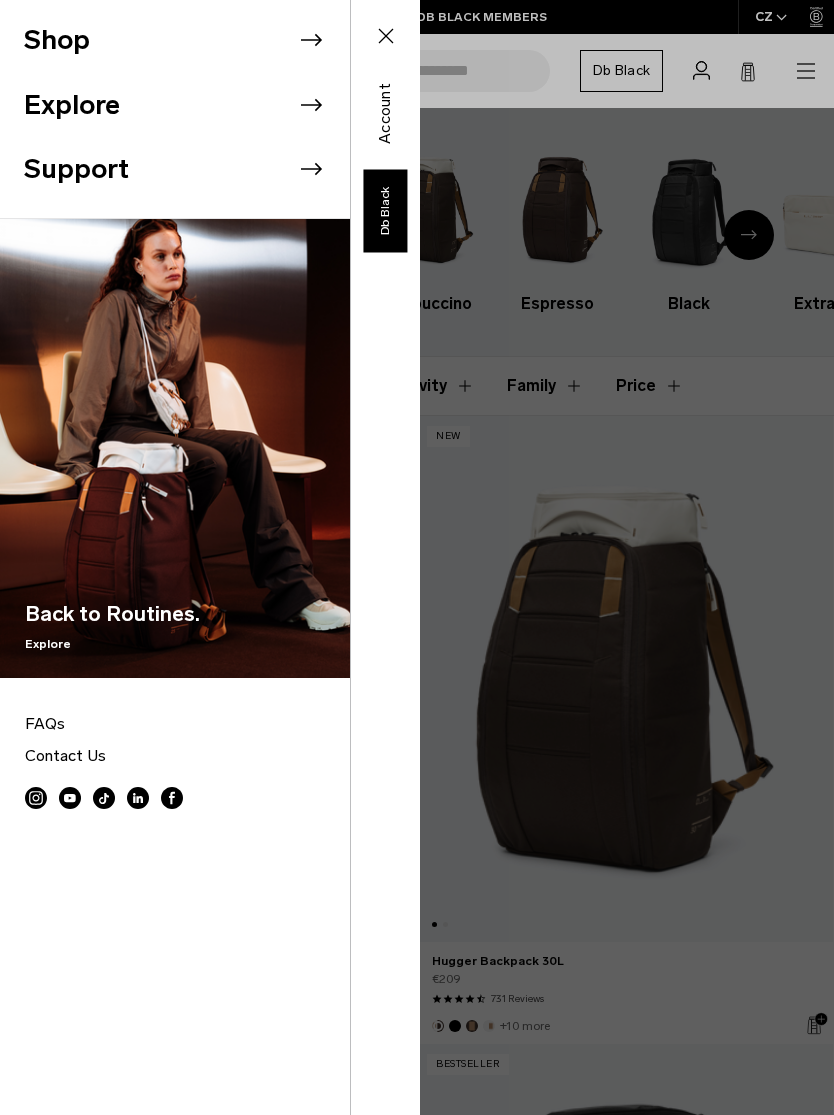 click 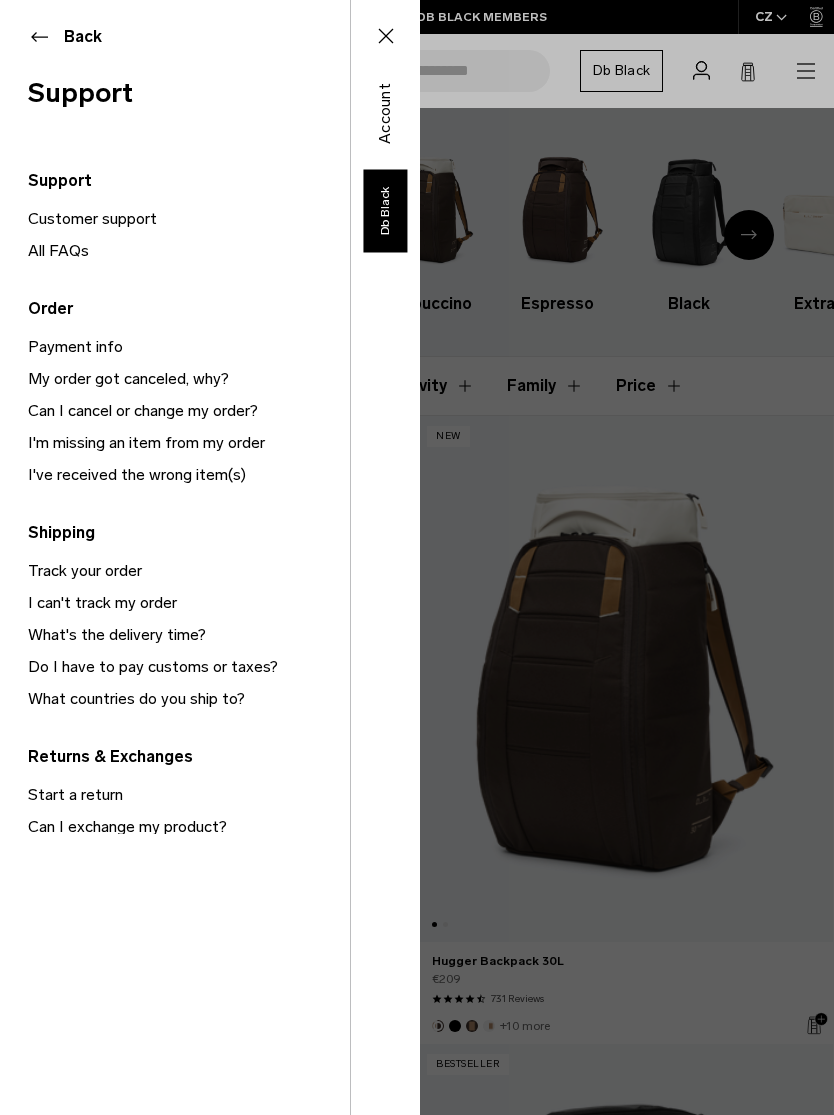 click on "All FAQs" at bounding box center [189, 251] 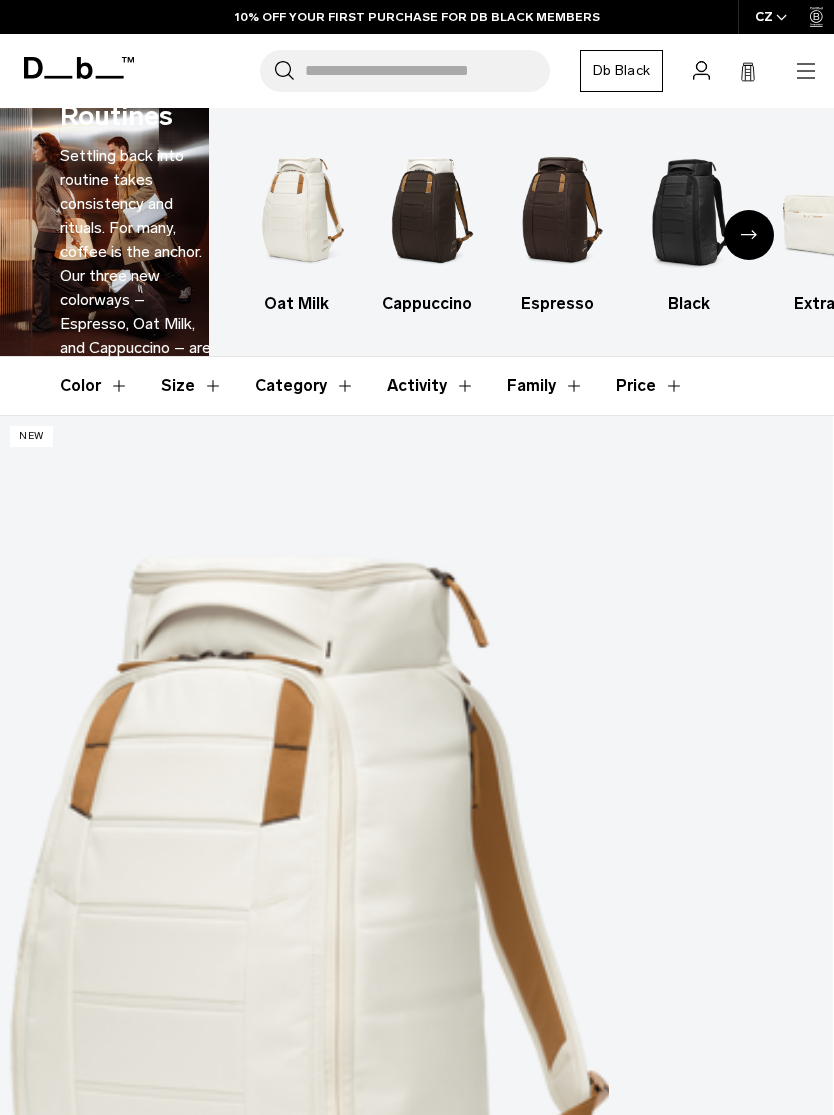 scroll, scrollTop: 0, scrollLeft: 0, axis: both 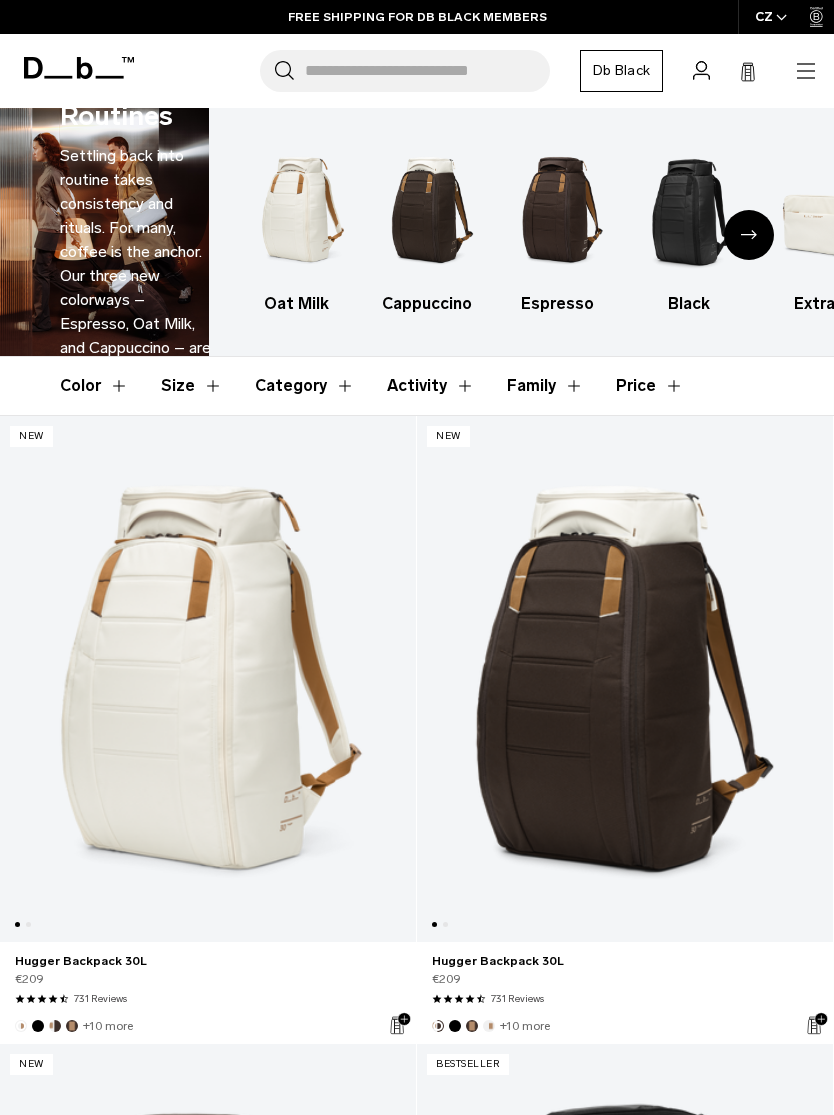 click on "Category" at bounding box center (305, 386) 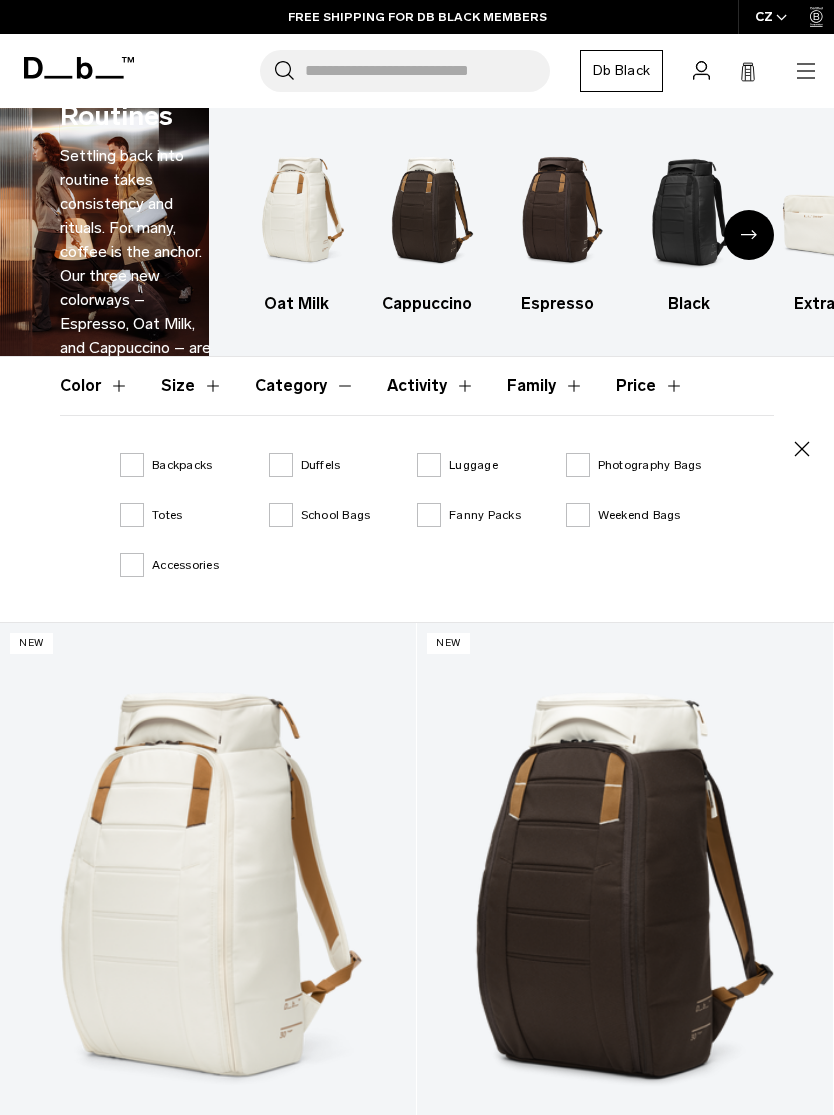 click on "Luggage" at bounding box center [473, 465] 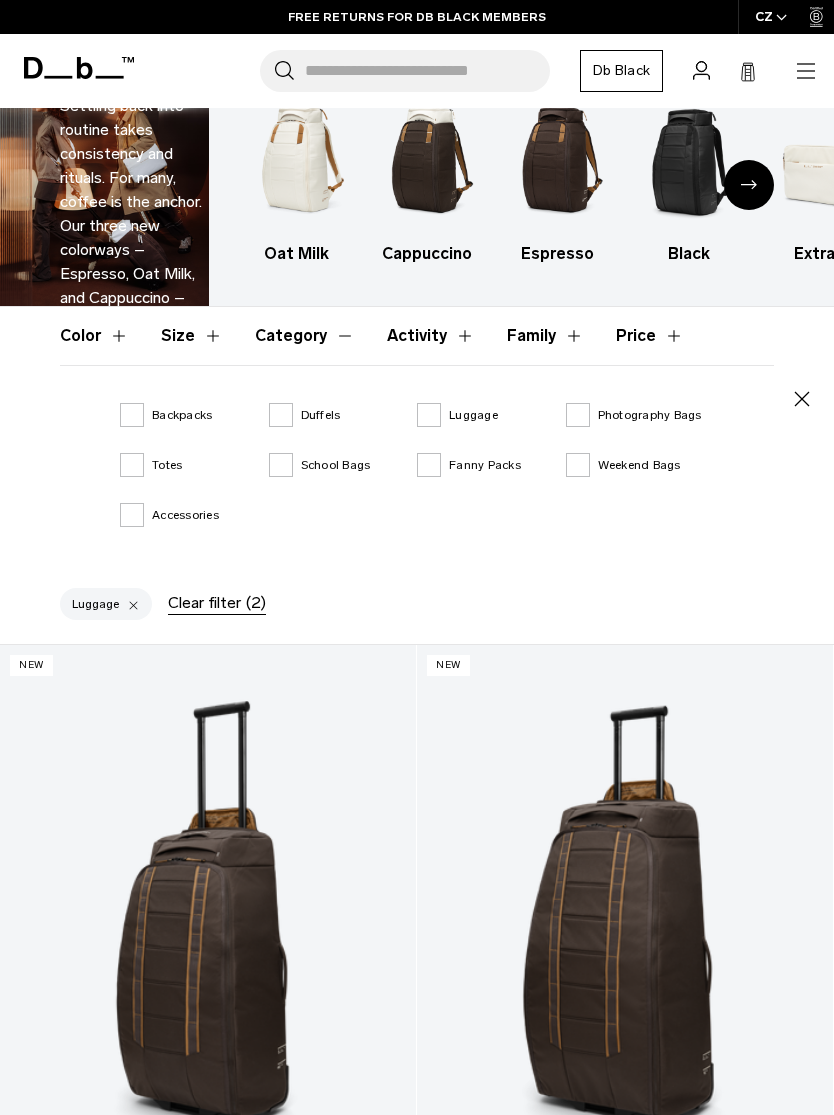 scroll, scrollTop: 0, scrollLeft: 0, axis: both 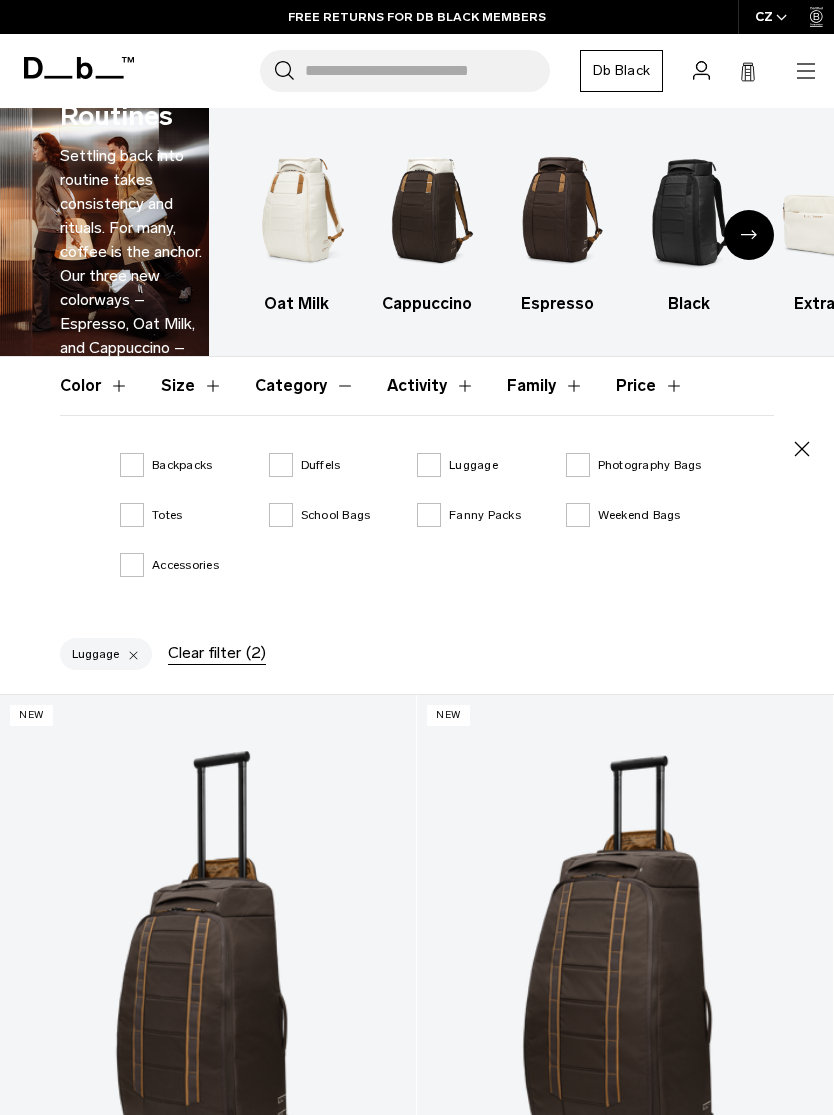 click 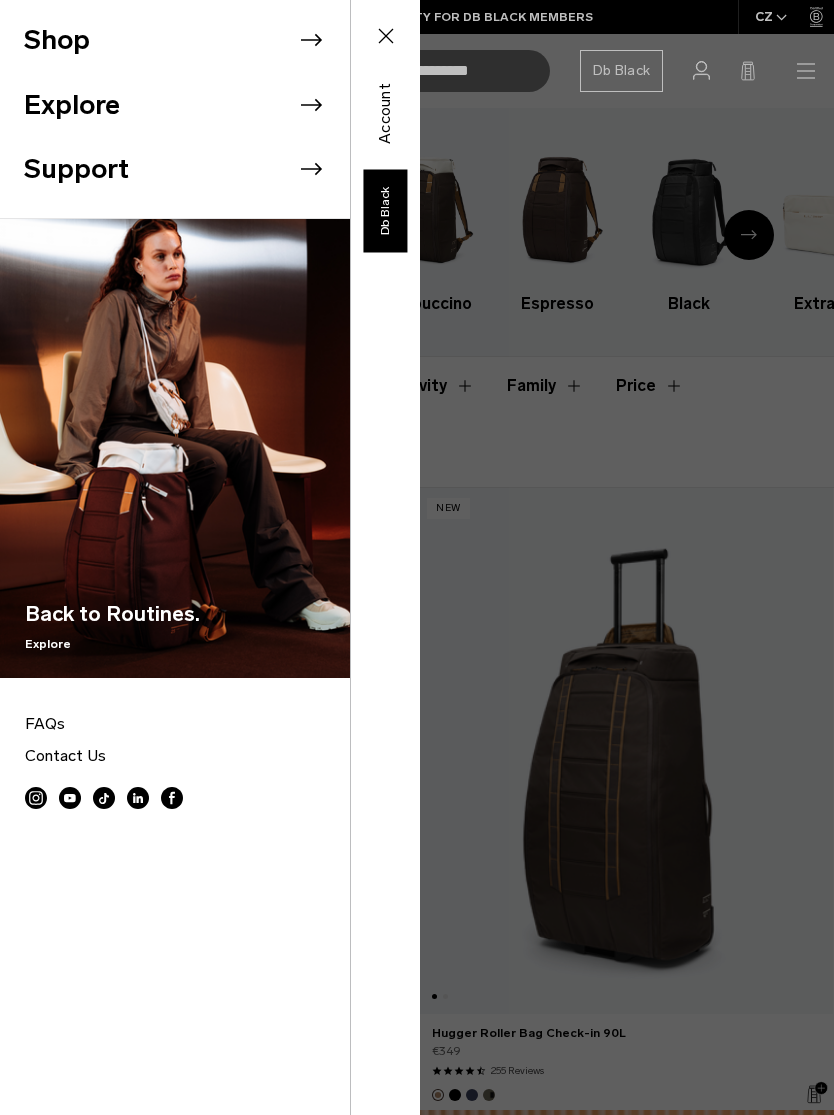 click 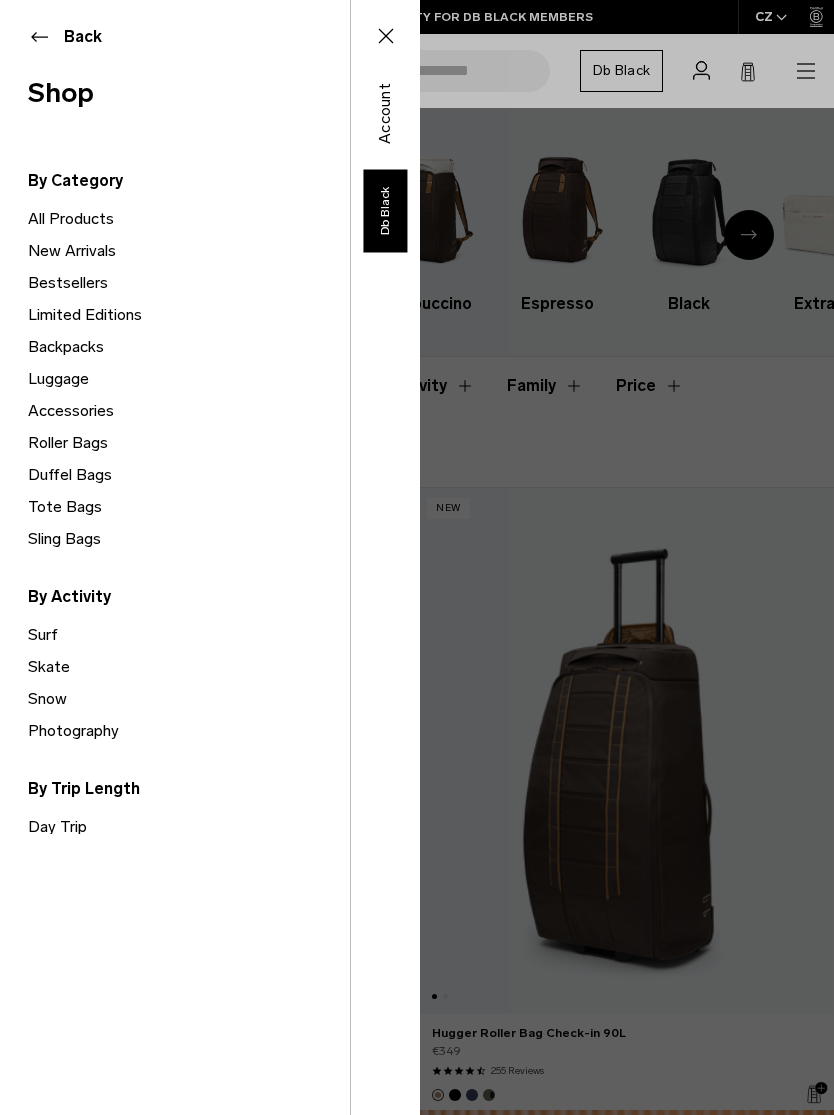 click on "Luggage" at bounding box center (189, 379) 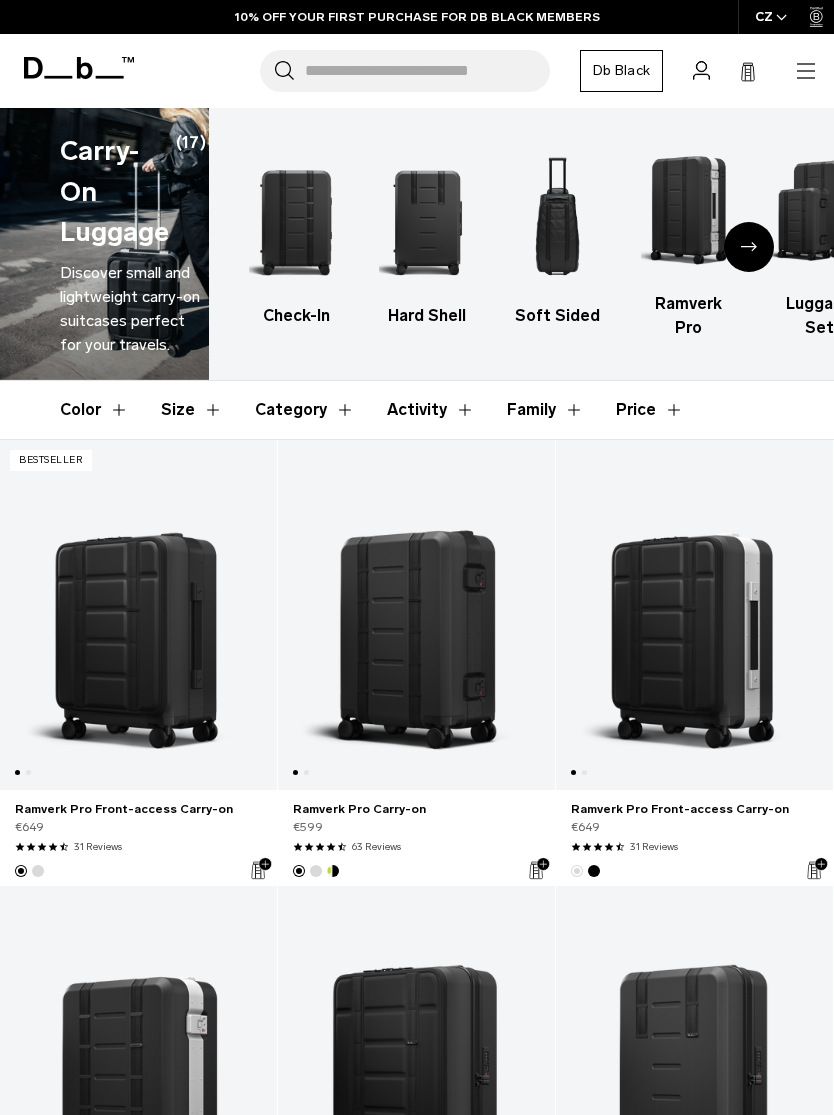 scroll, scrollTop: 864, scrollLeft: 0, axis: vertical 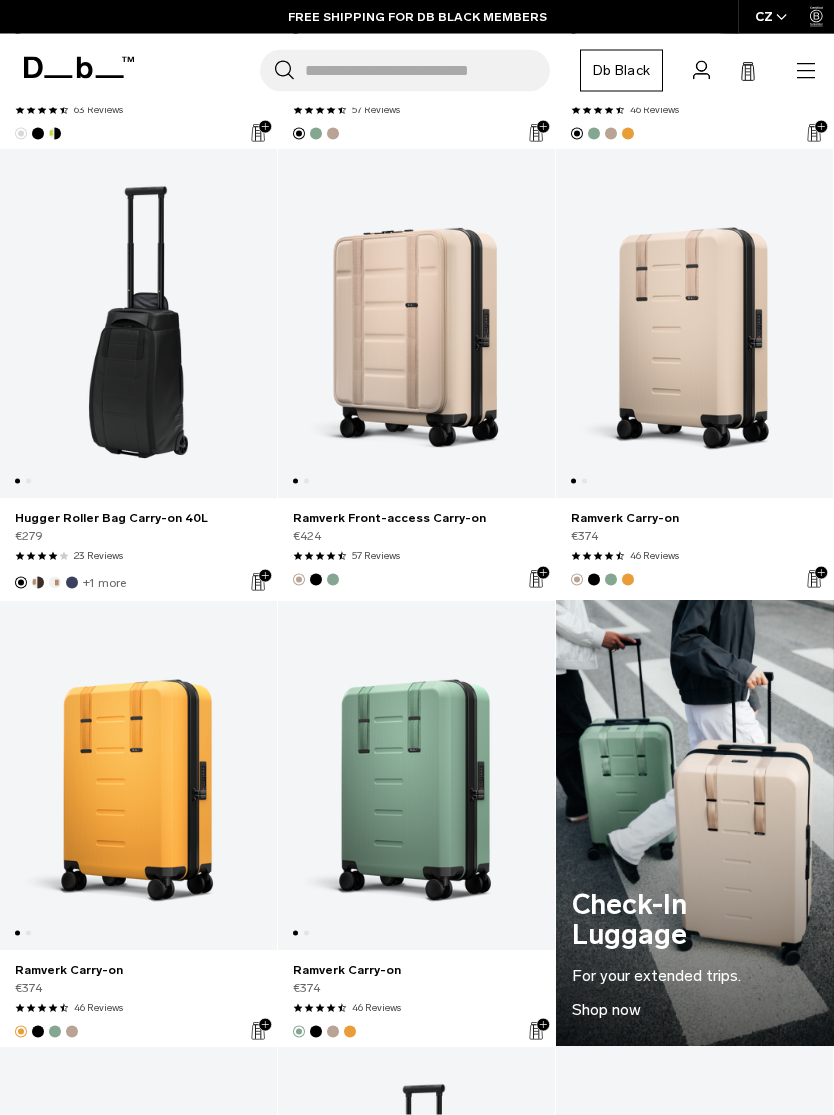 click at bounding box center (694, 324) 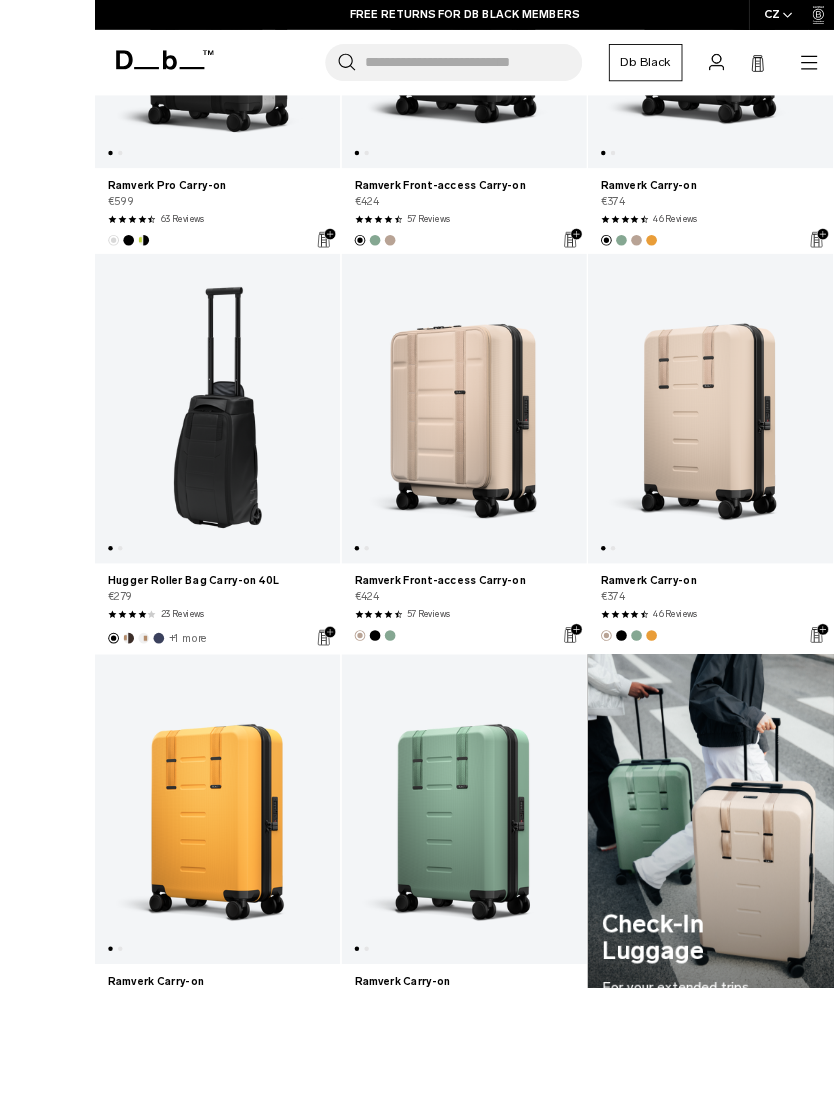 scroll, scrollTop: 1107, scrollLeft: 0, axis: vertical 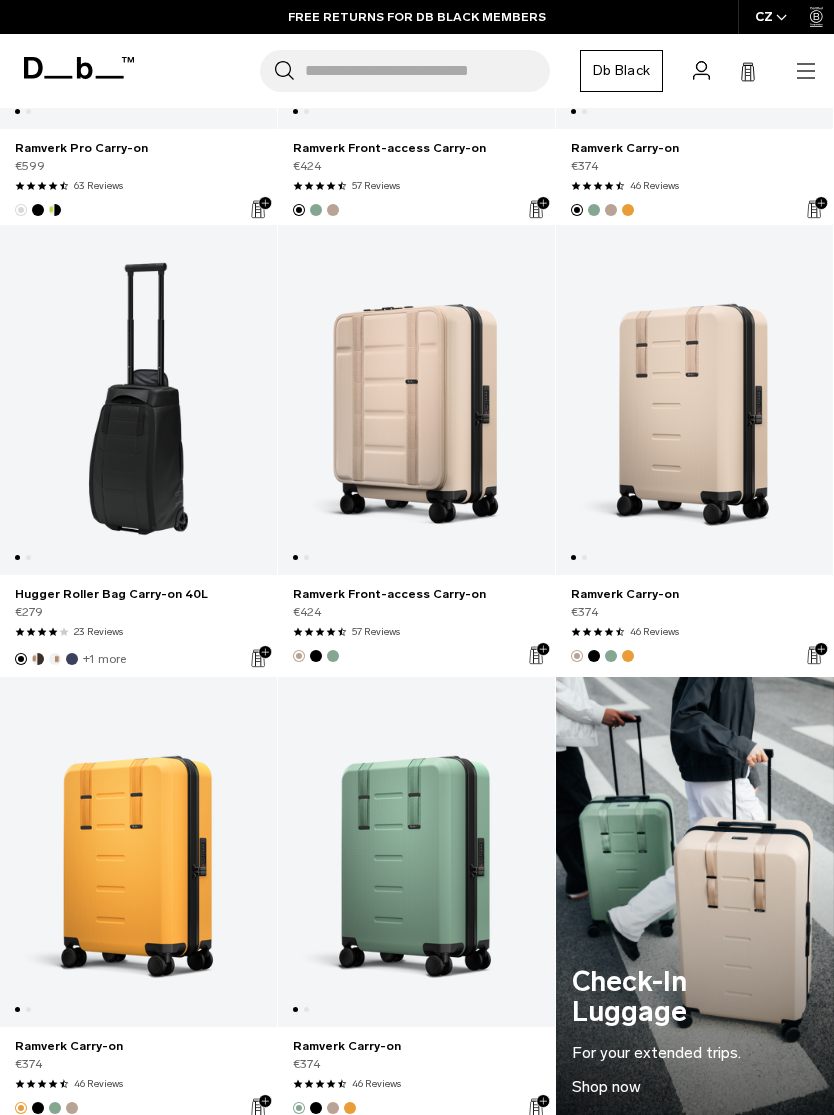click on "Ramverk Front-access Carry-on" at bounding box center [416, 594] 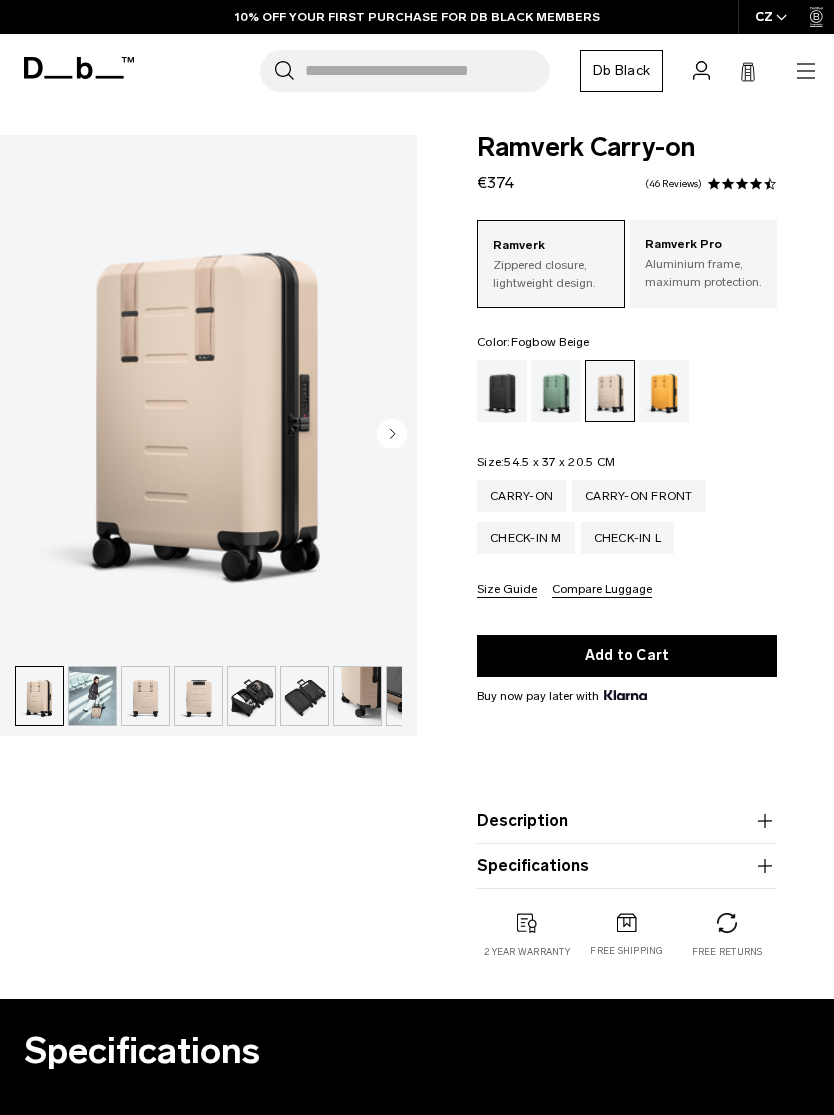 scroll, scrollTop: 0, scrollLeft: 0, axis: both 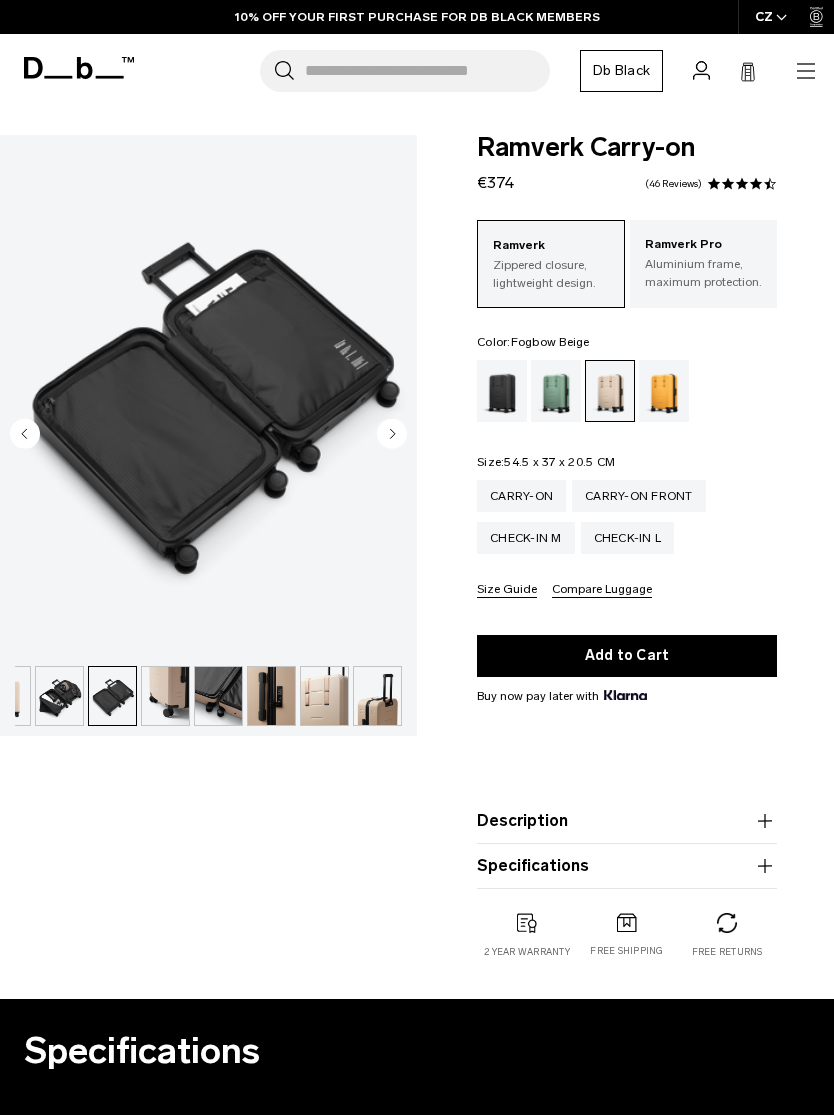click at bounding box center (218, 696) 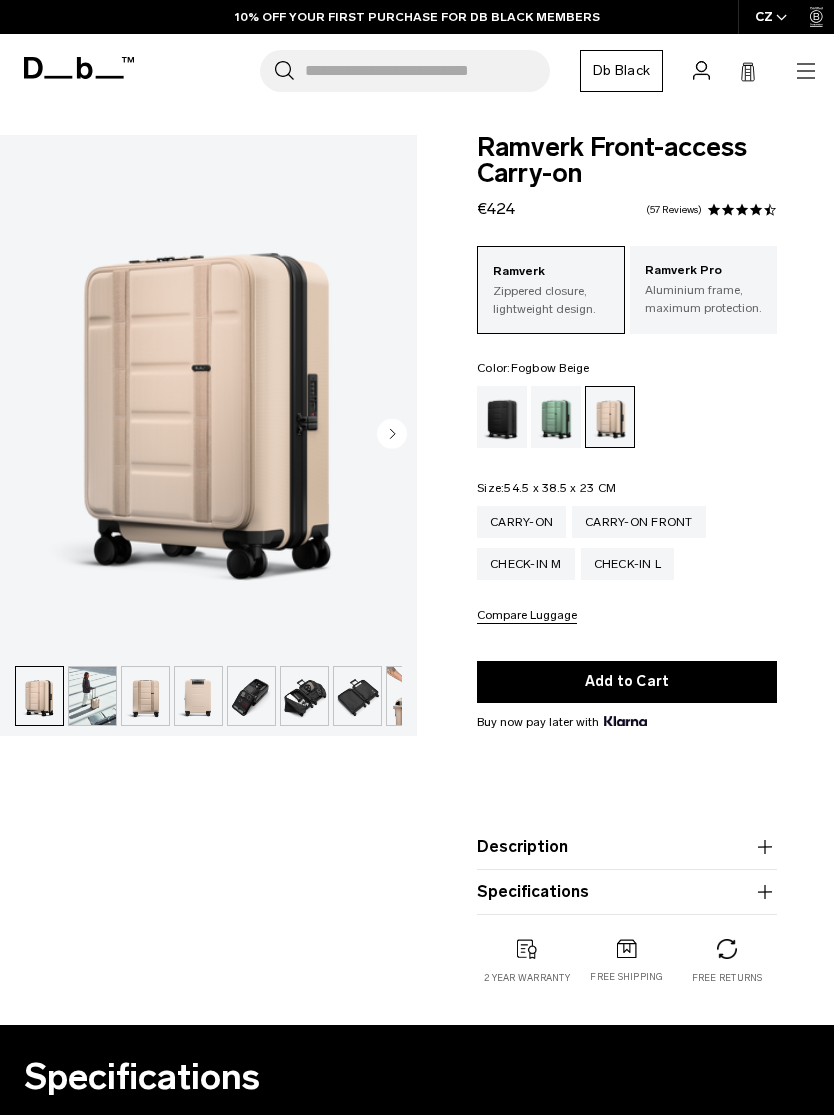 scroll, scrollTop: 0, scrollLeft: 0, axis: both 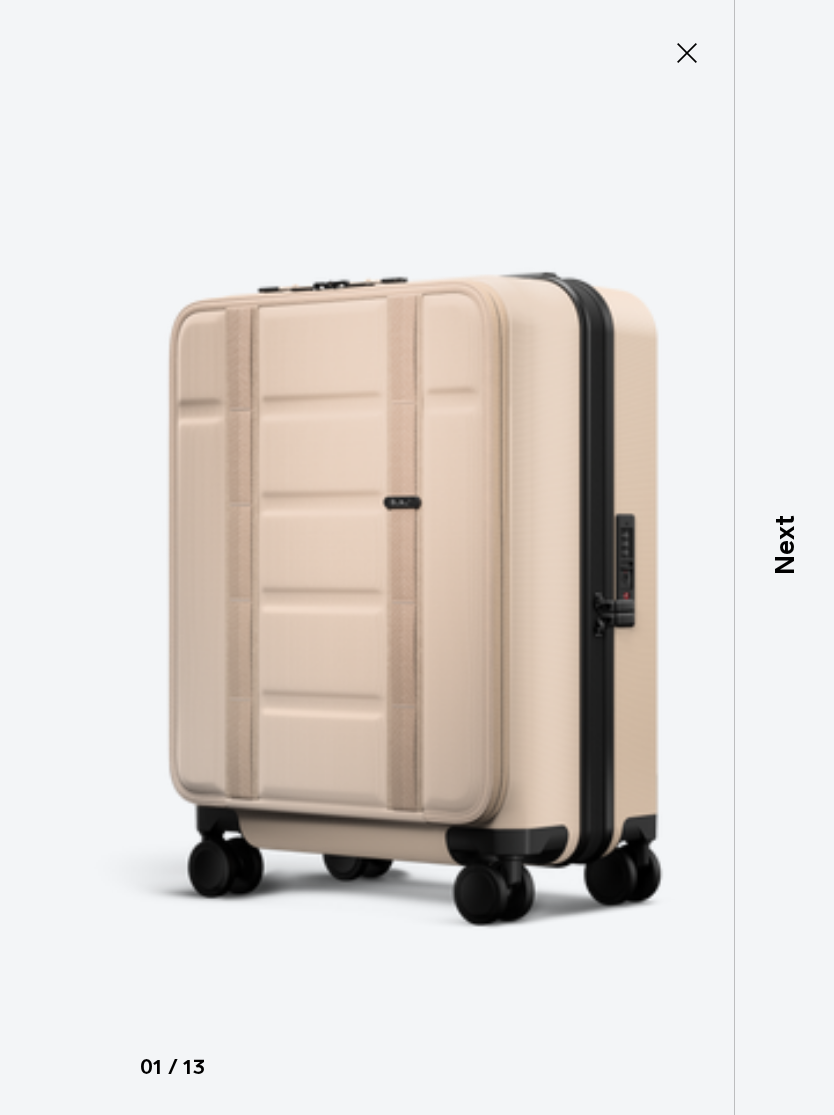 click on "Next" at bounding box center (784, 546) 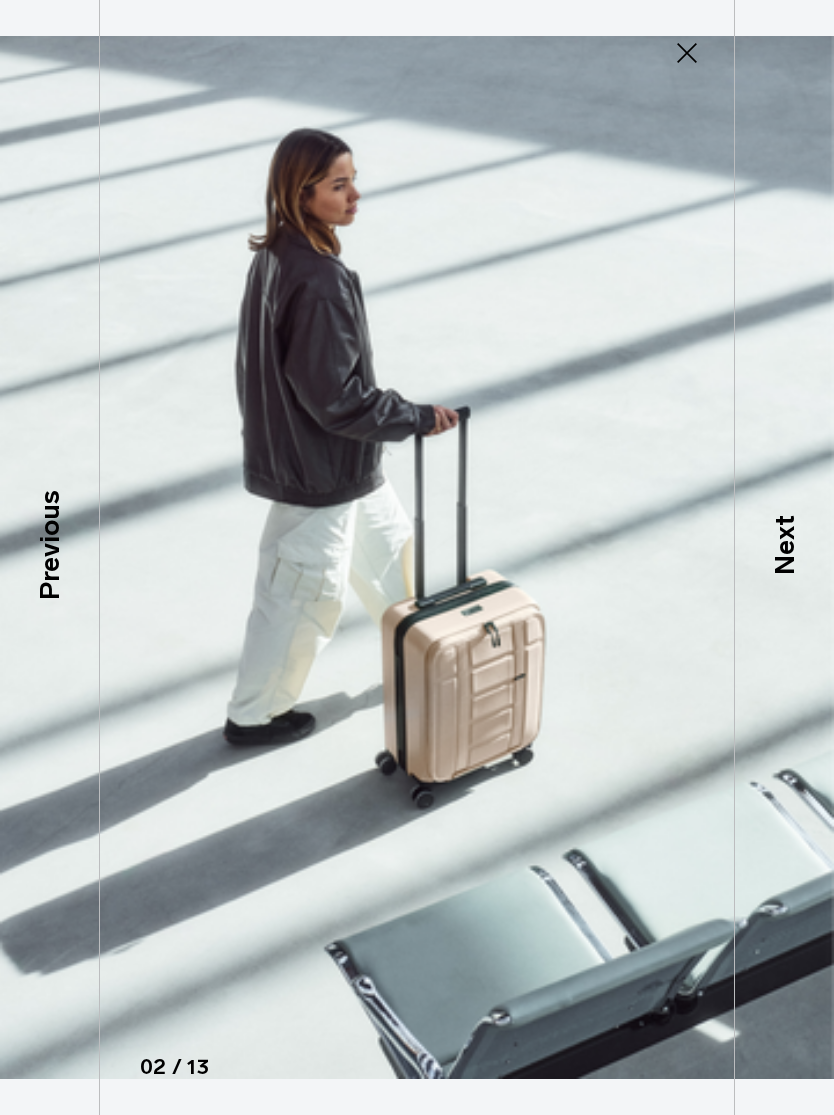 click on "Next" at bounding box center (784, 557) 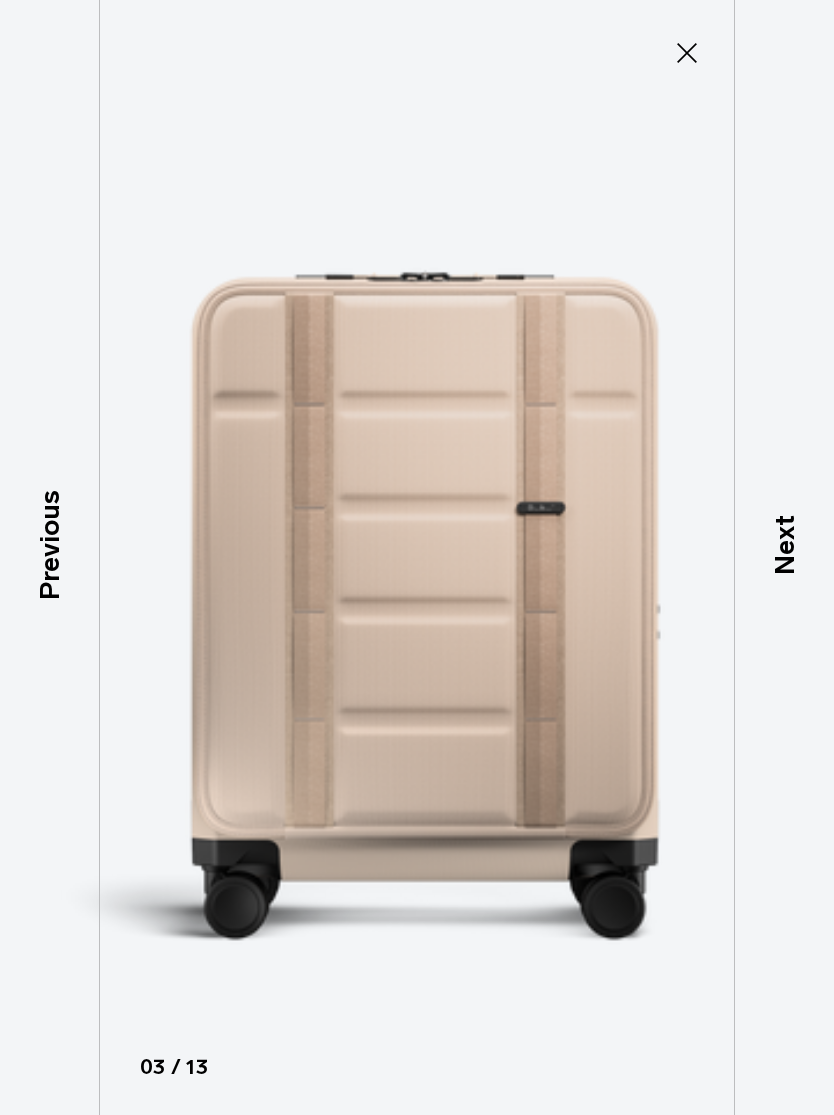 click on "Next" at bounding box center (784, 546) 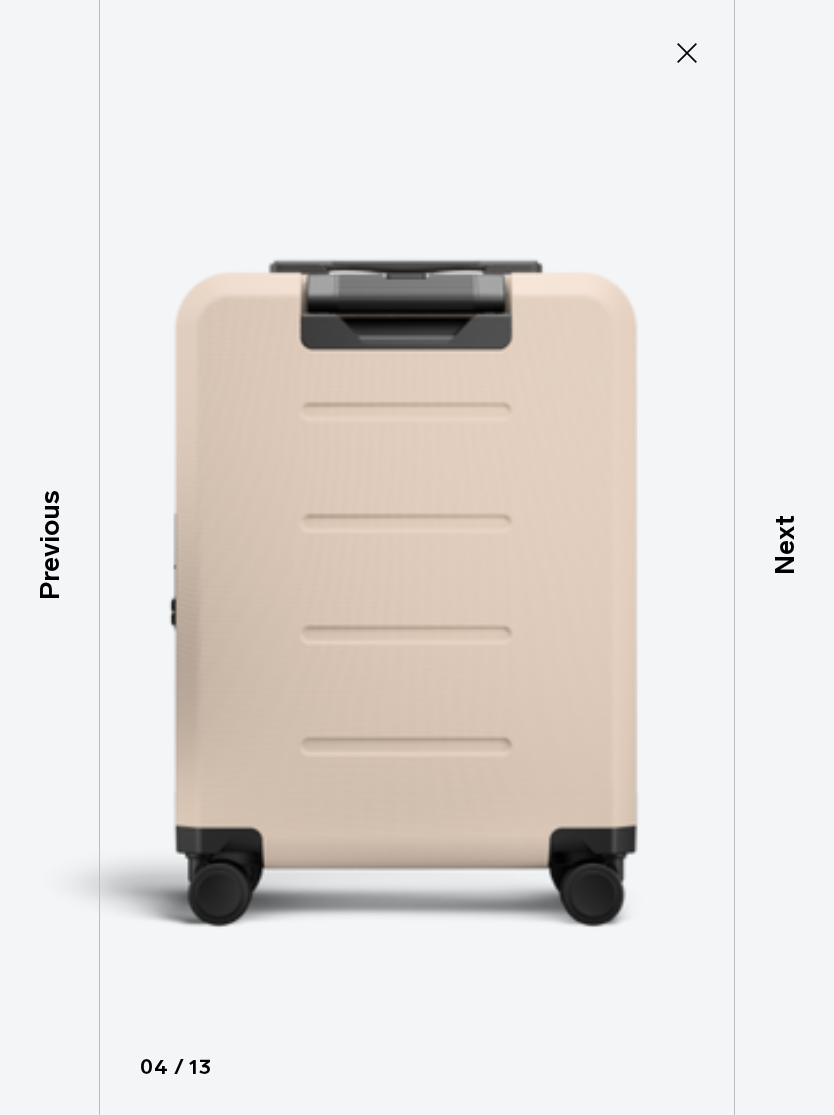 click on "Next" at bounding box center [784, 546] 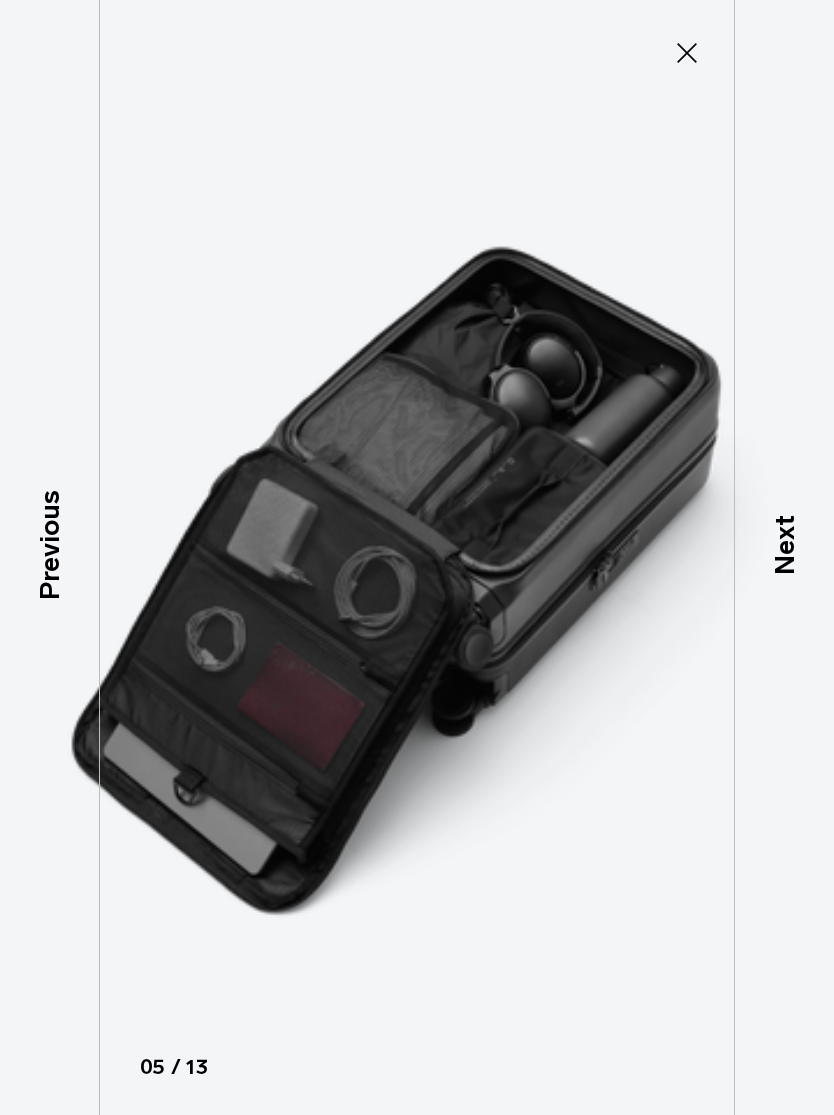 click on "Next" at bounding box center (784, 546) 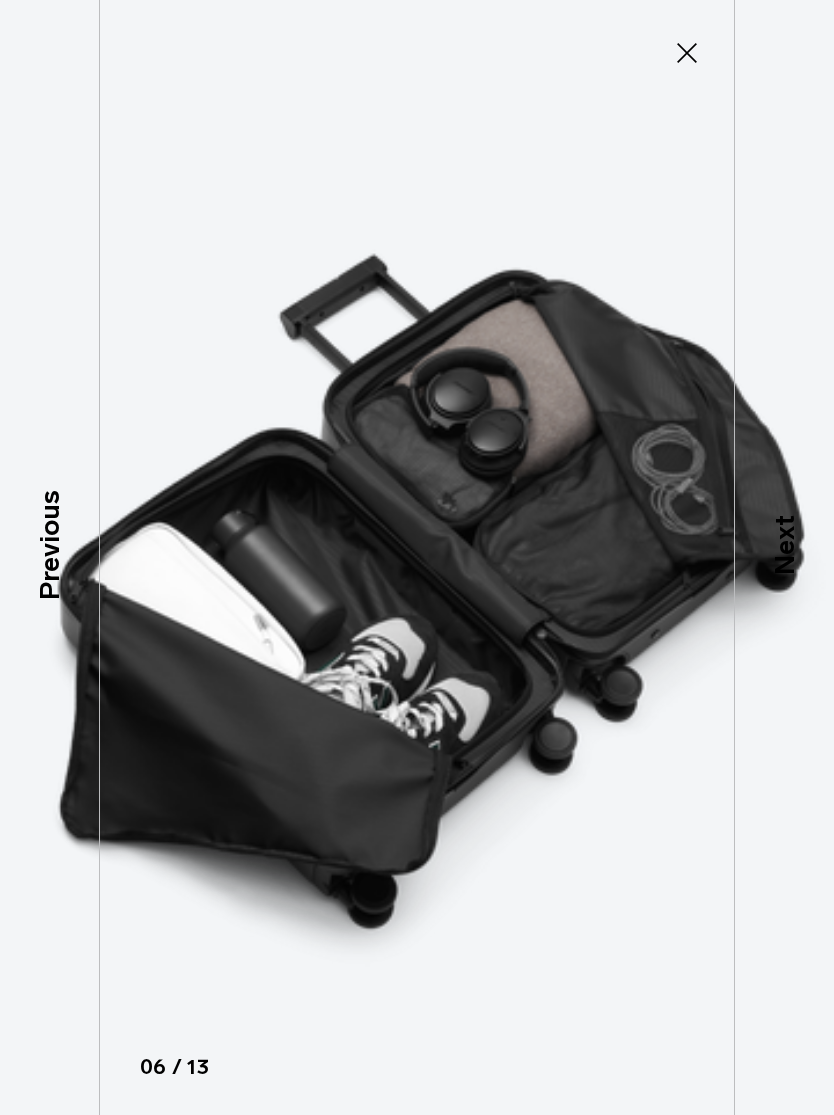 click on "Next" at bounding box center (784, 546) 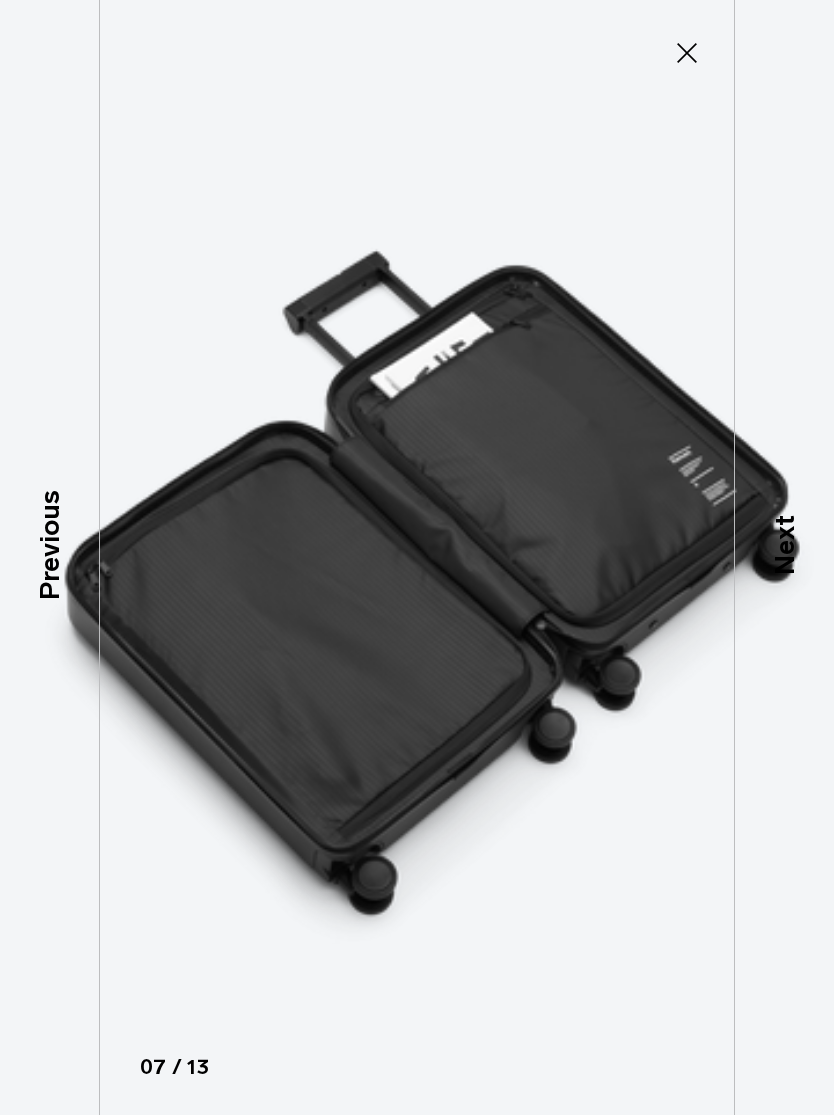click on "Next" at bounding box center [784, 546] 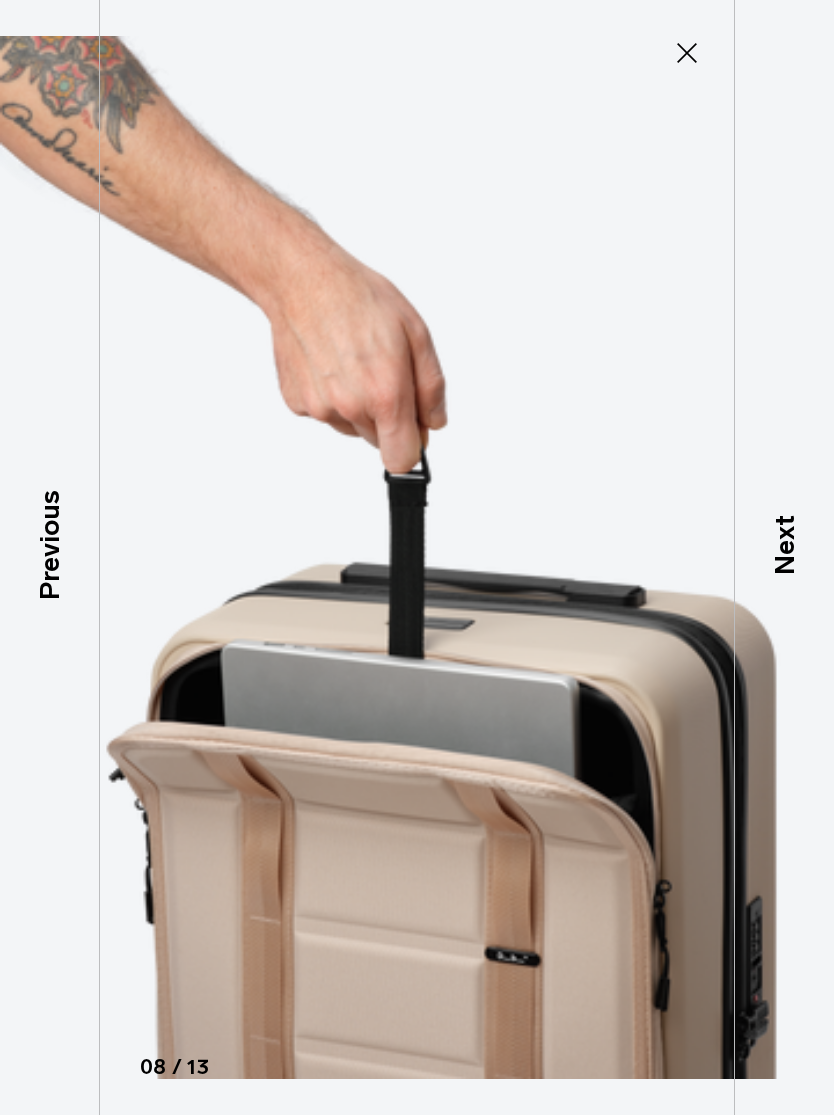 click on "Next" at bounding box center (784, 557) 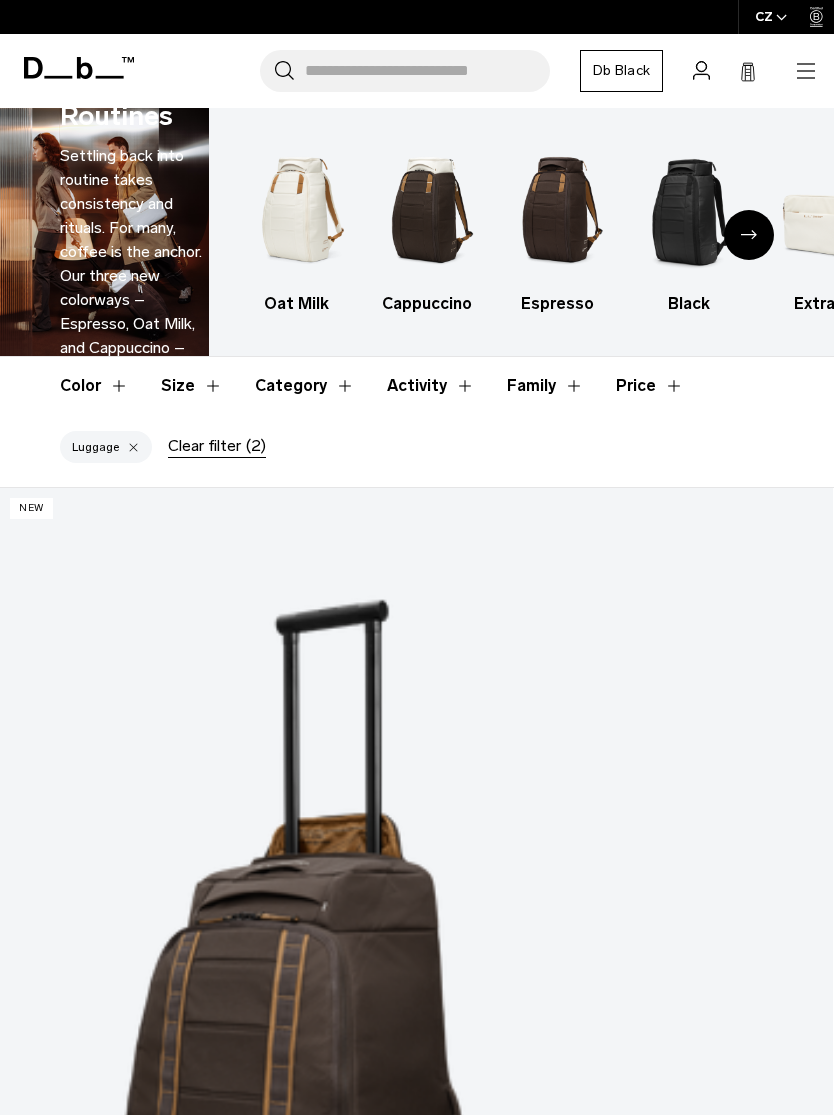 scroll, scrollTop: 0, scrollLeft: 0, axis: both 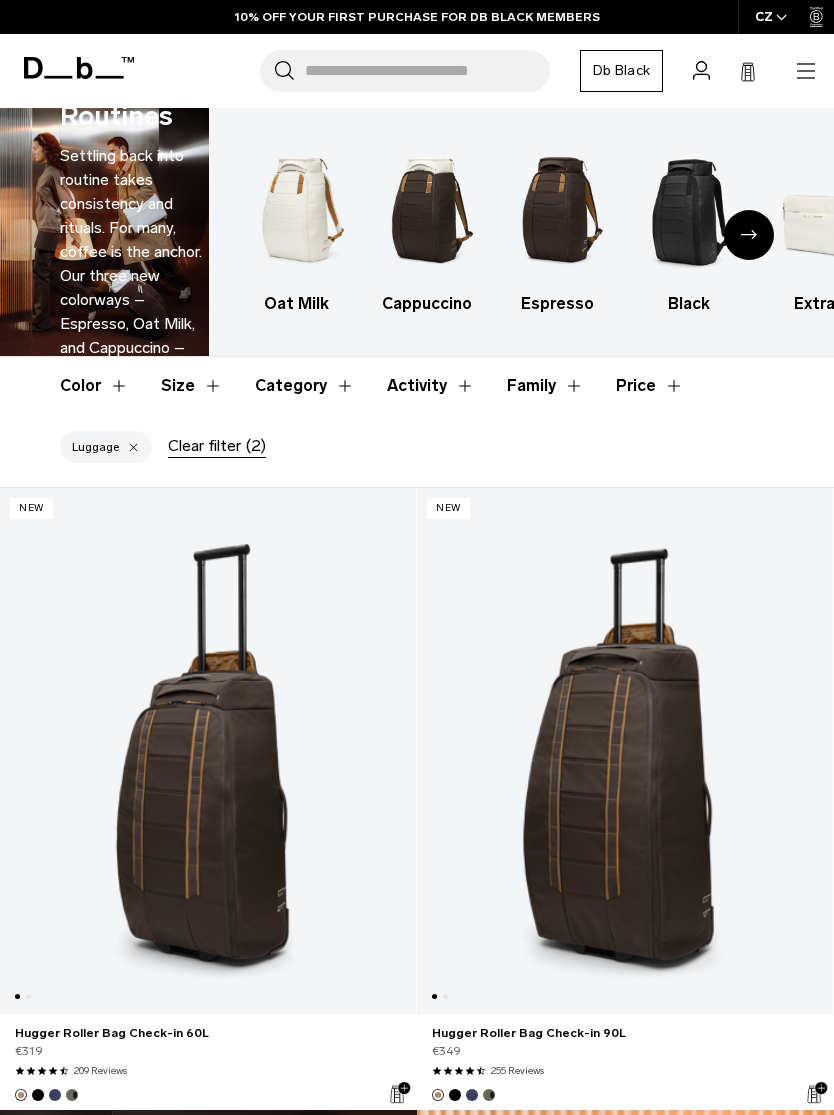 click 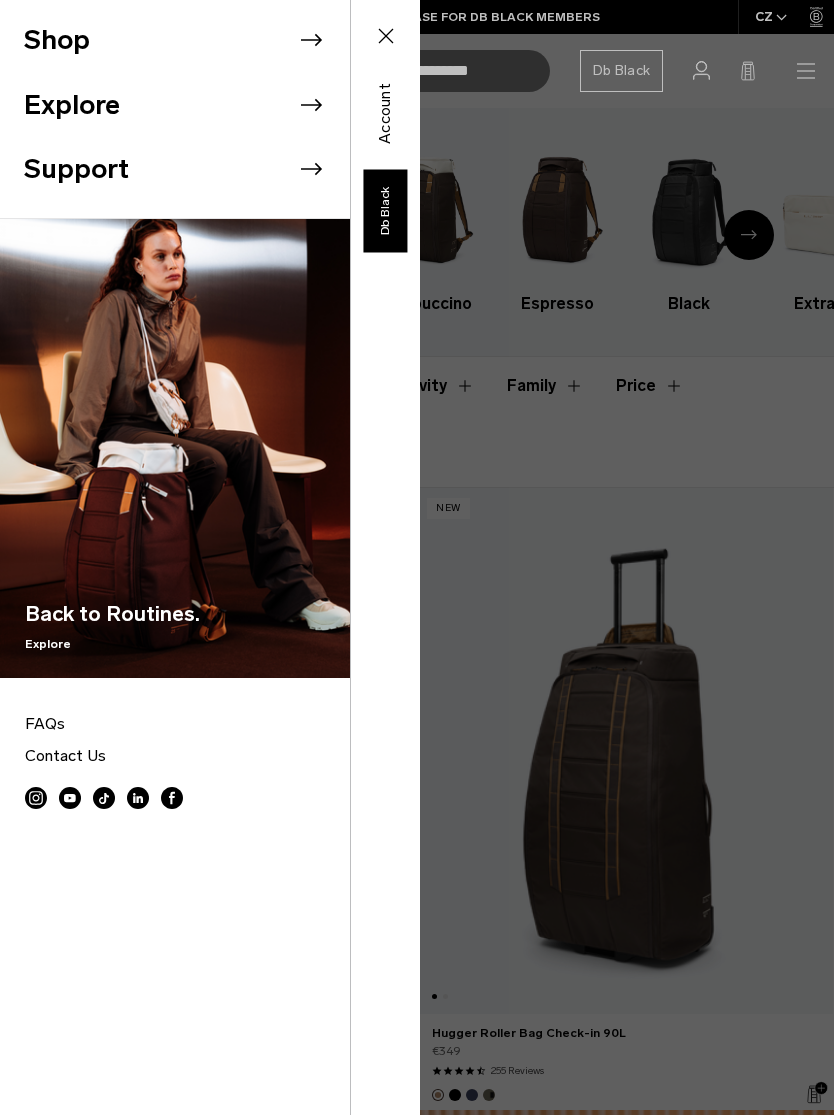 click 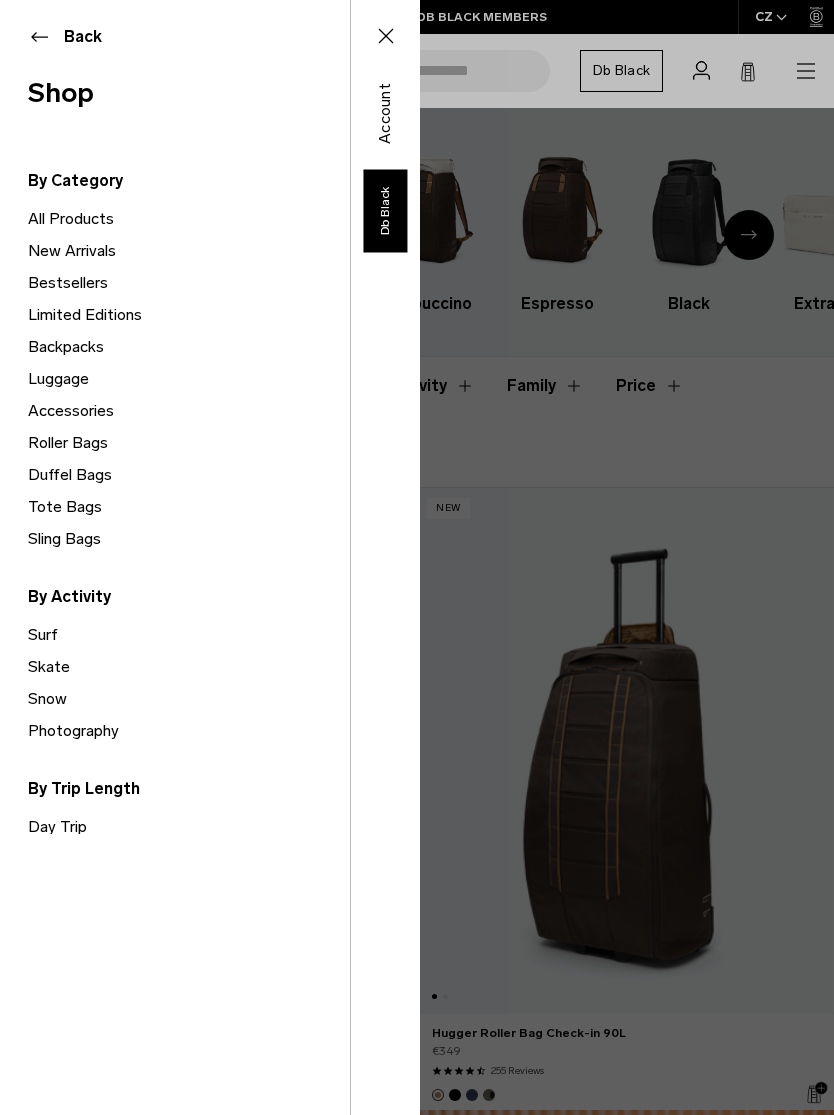 click on "Luggage" at bounding box center (189, 379) 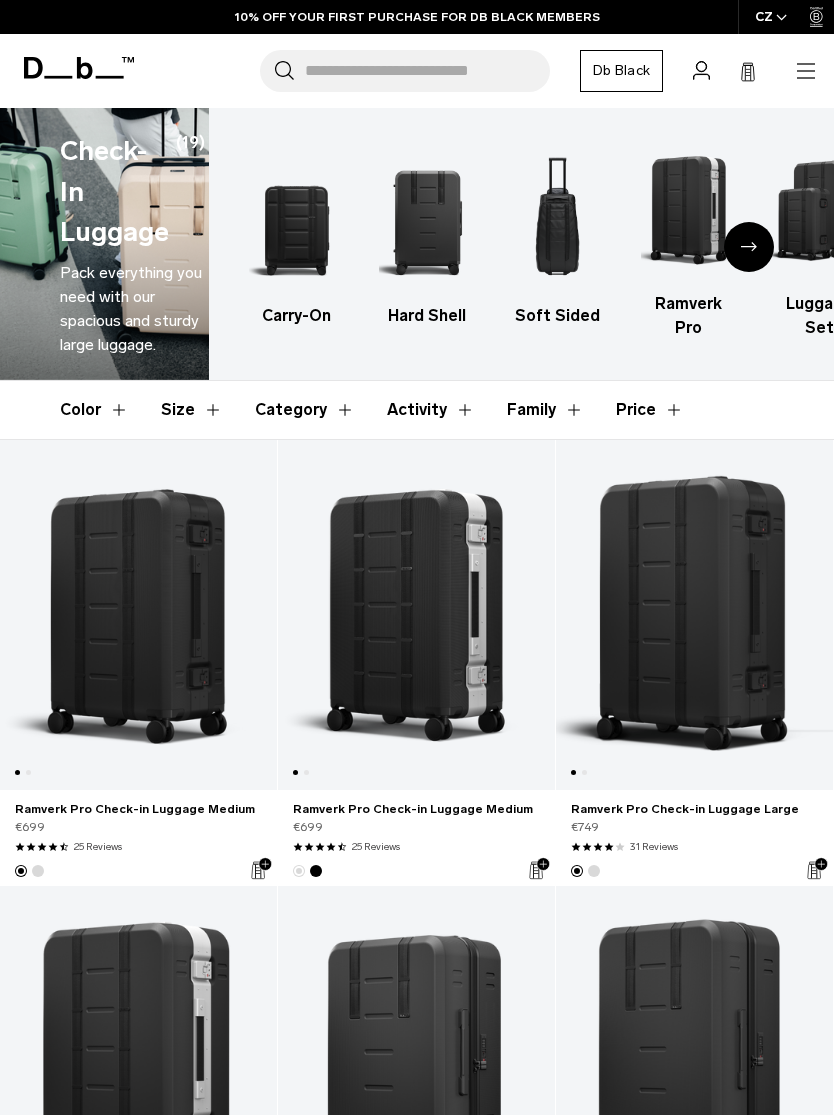 scroll, scrollTop: 1100, scrollLeft: 0, axis: vertical 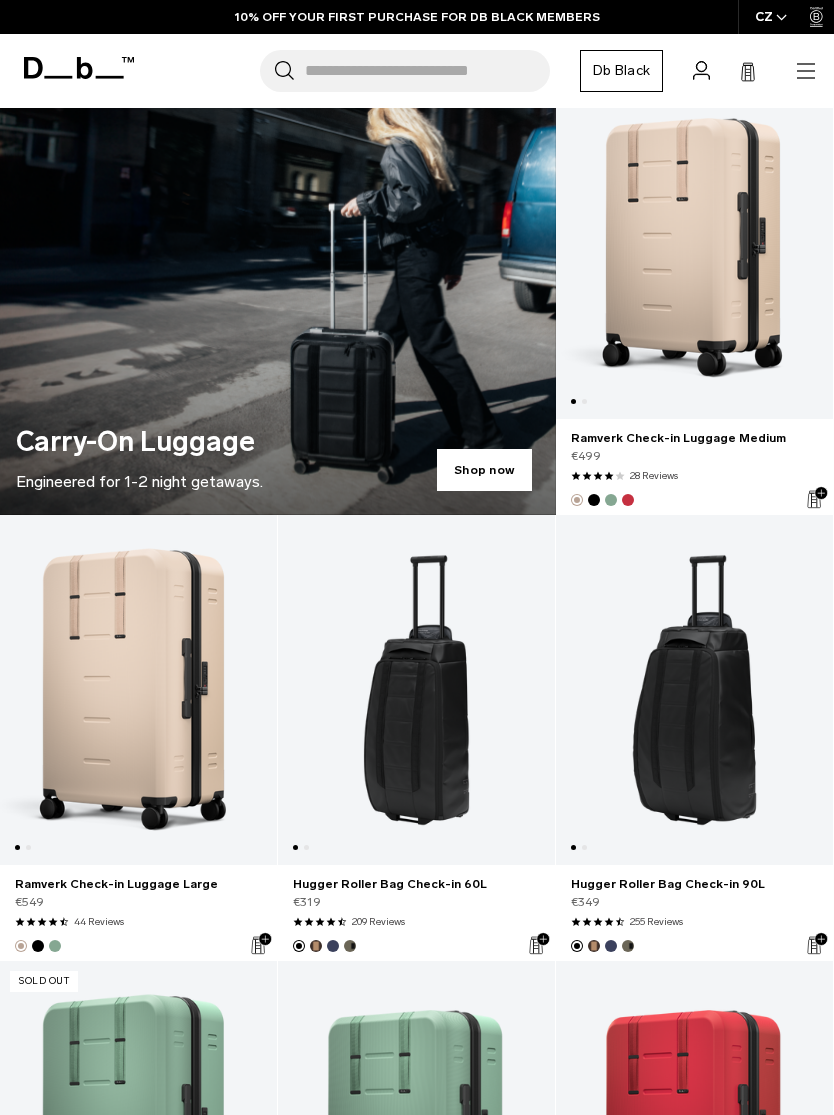 click at bounding box center (694, 244) 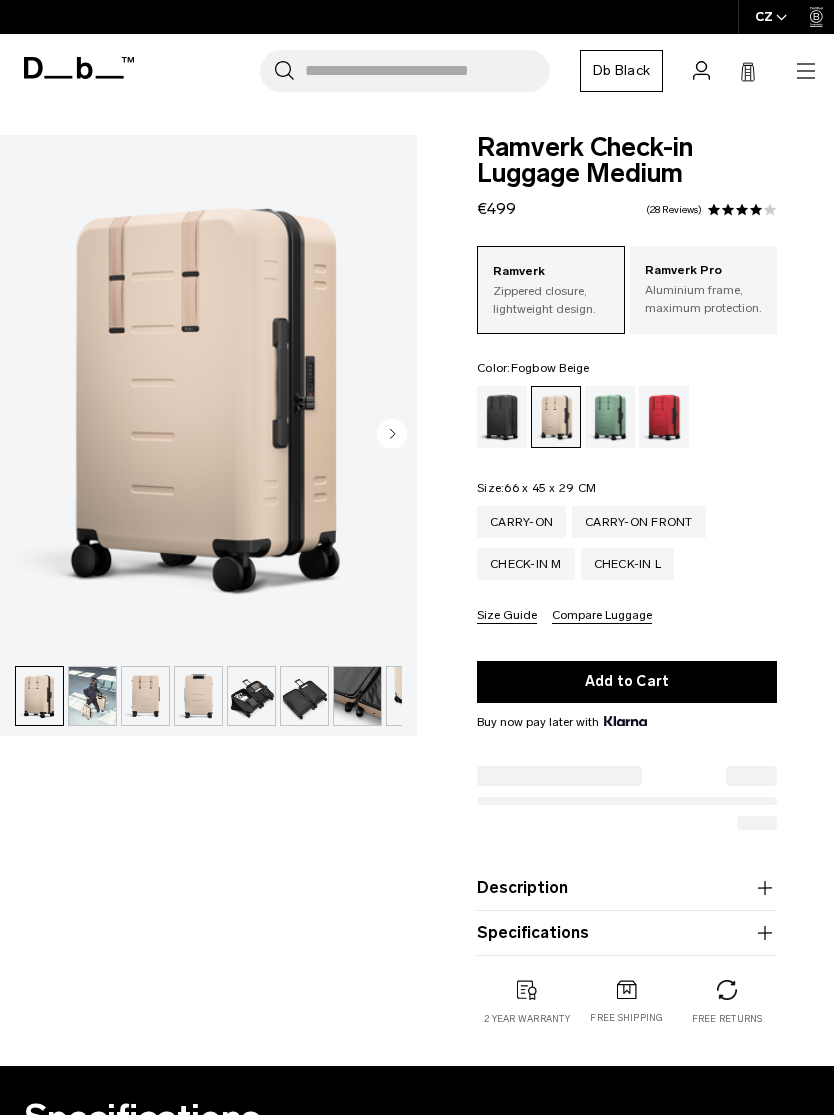 scroll, scrollTop: 0, scrollLeft: 0, axis: both 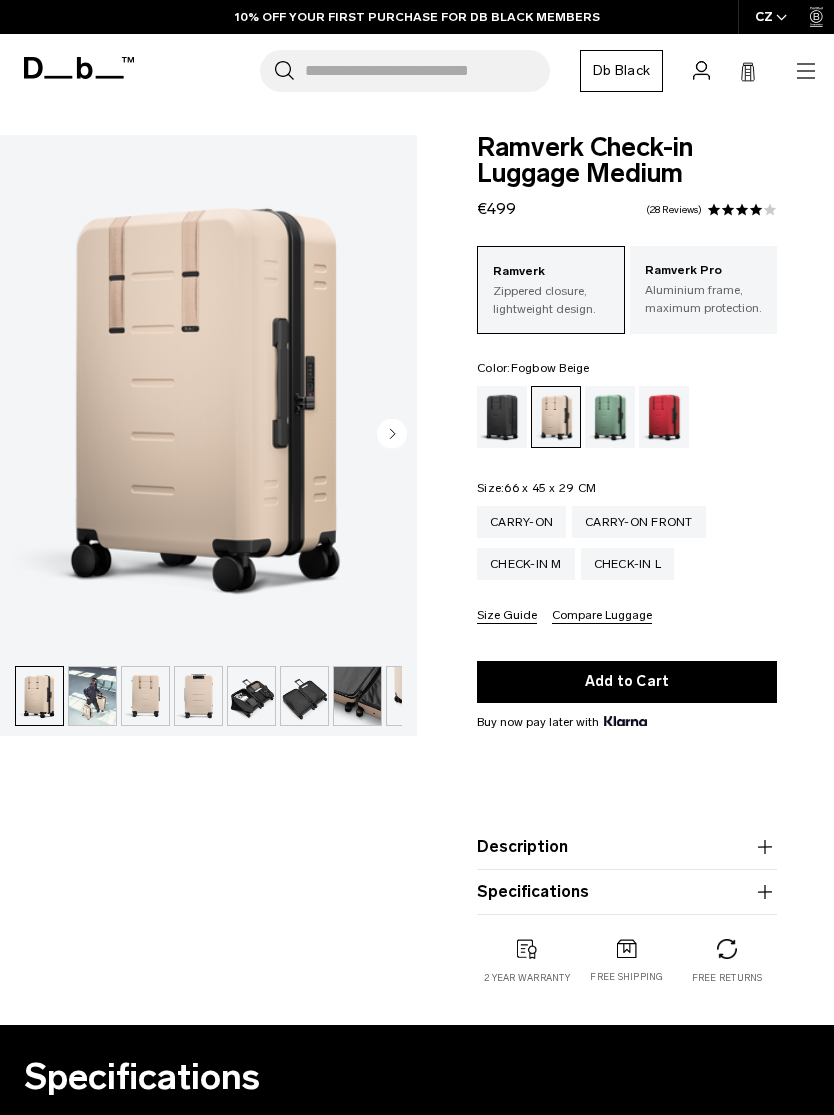 click at bounding box center (208, 395) 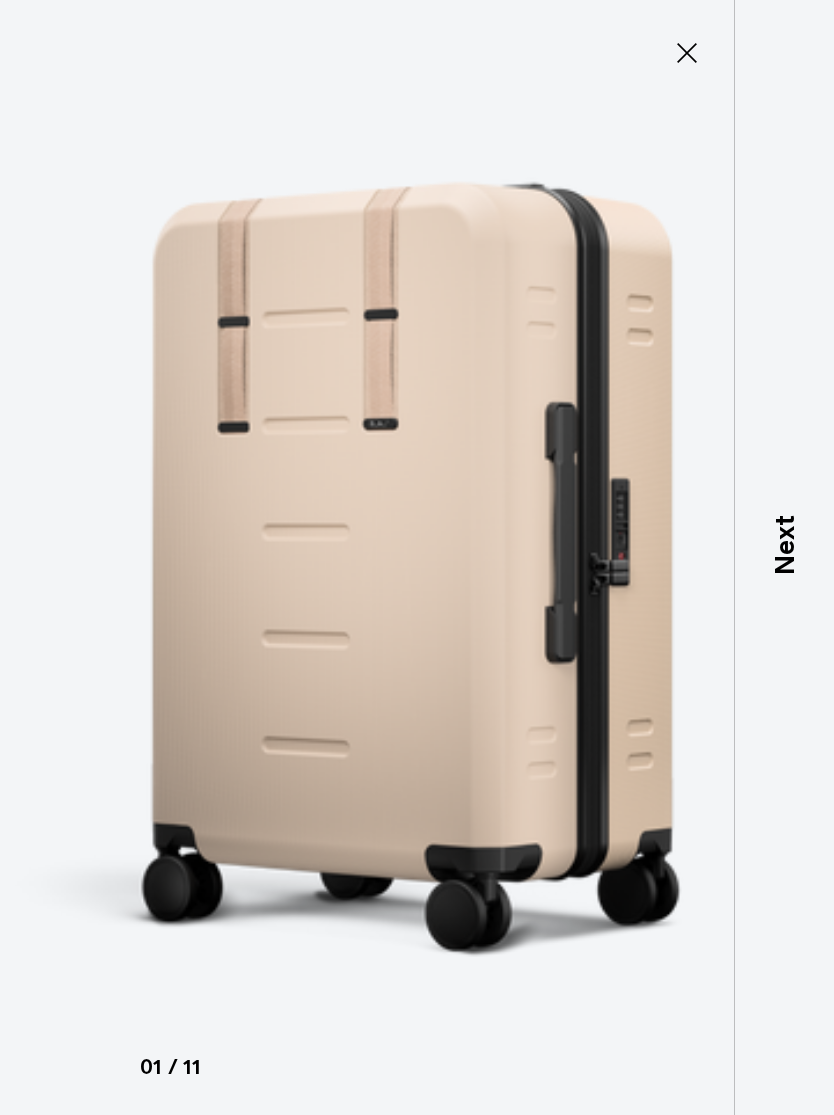 click on "Next" at bounding box center (784, 546) 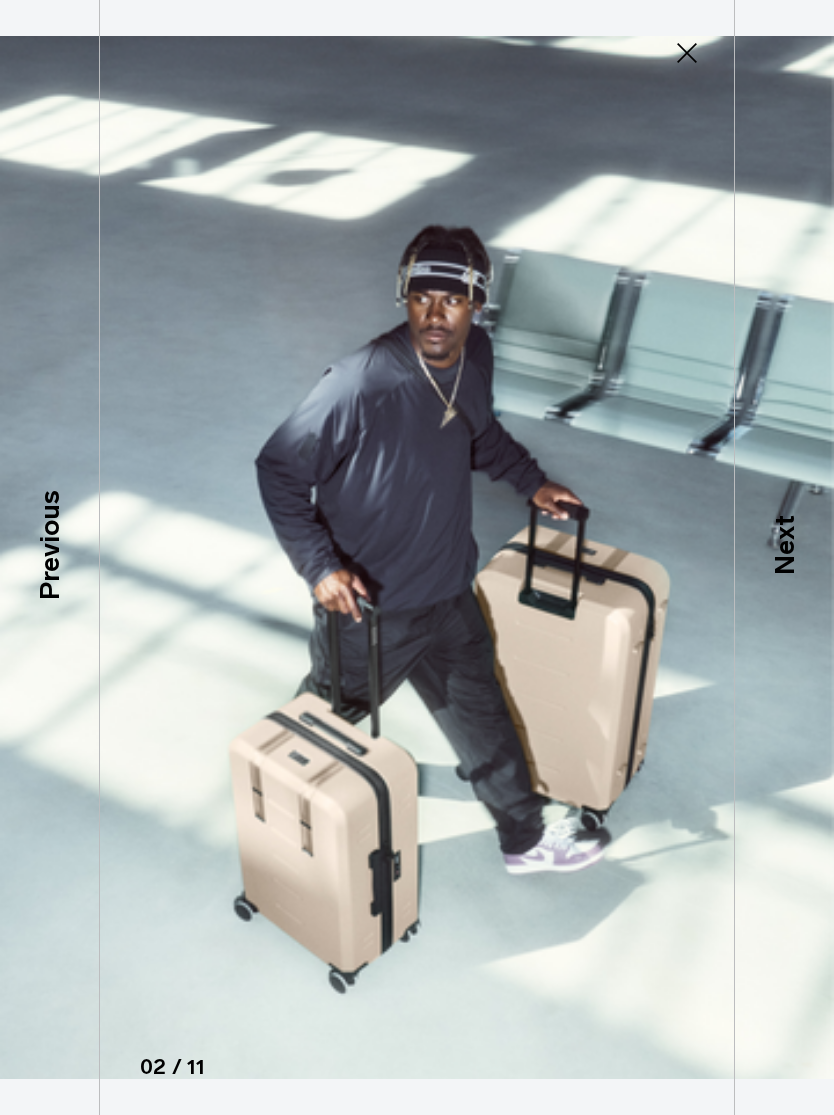 click on "Next" at bounding box center [784, 546] 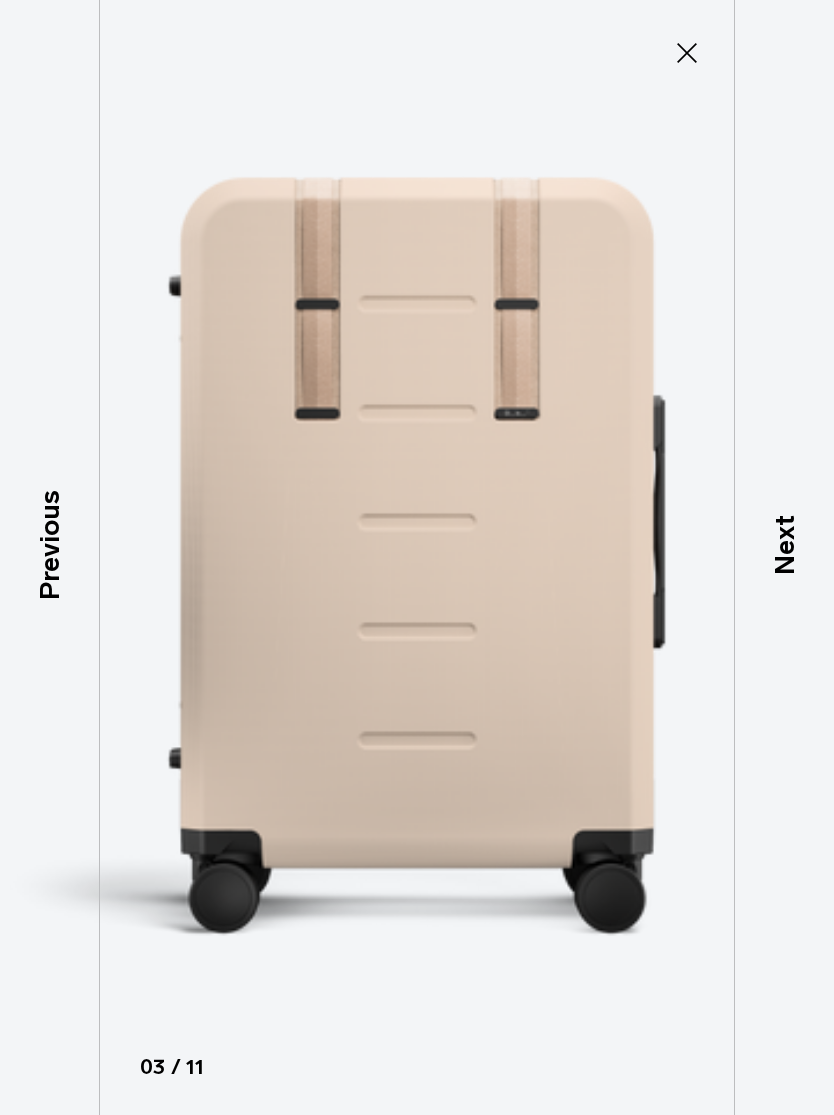 click on "Next" at bounding box center (784, 557) 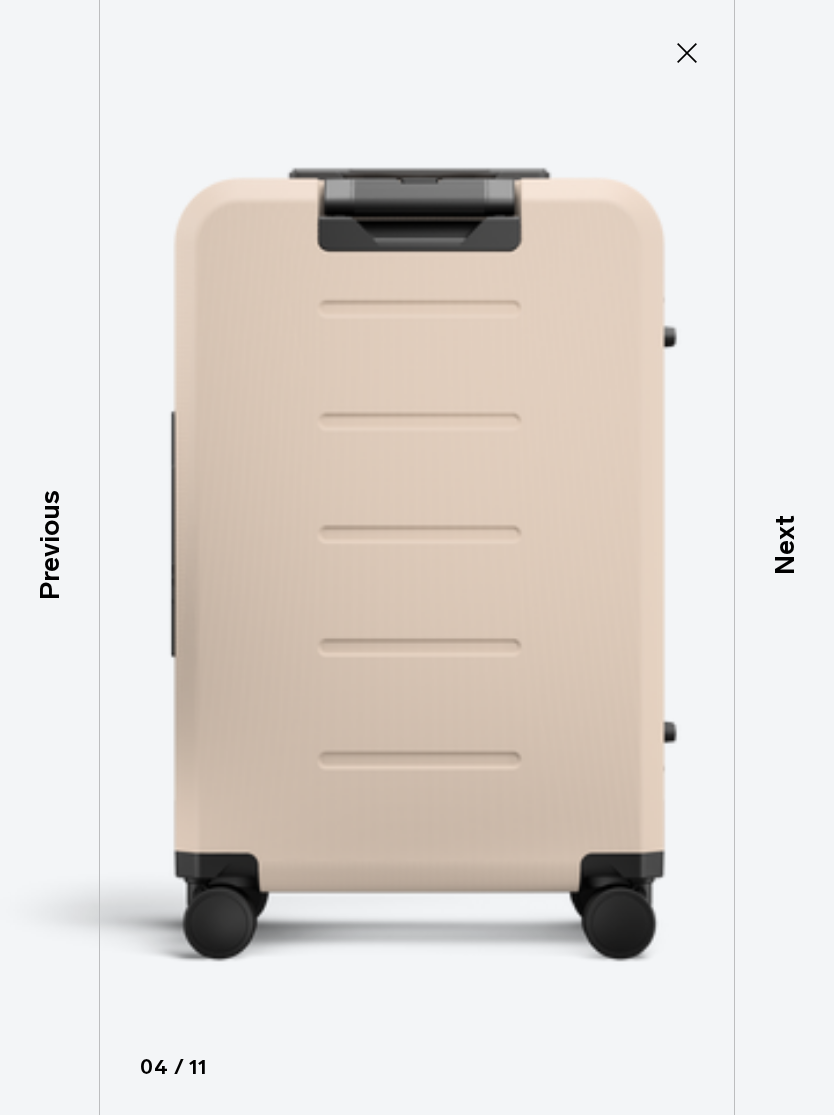 click on "Next" at bounding box center (784, 546) 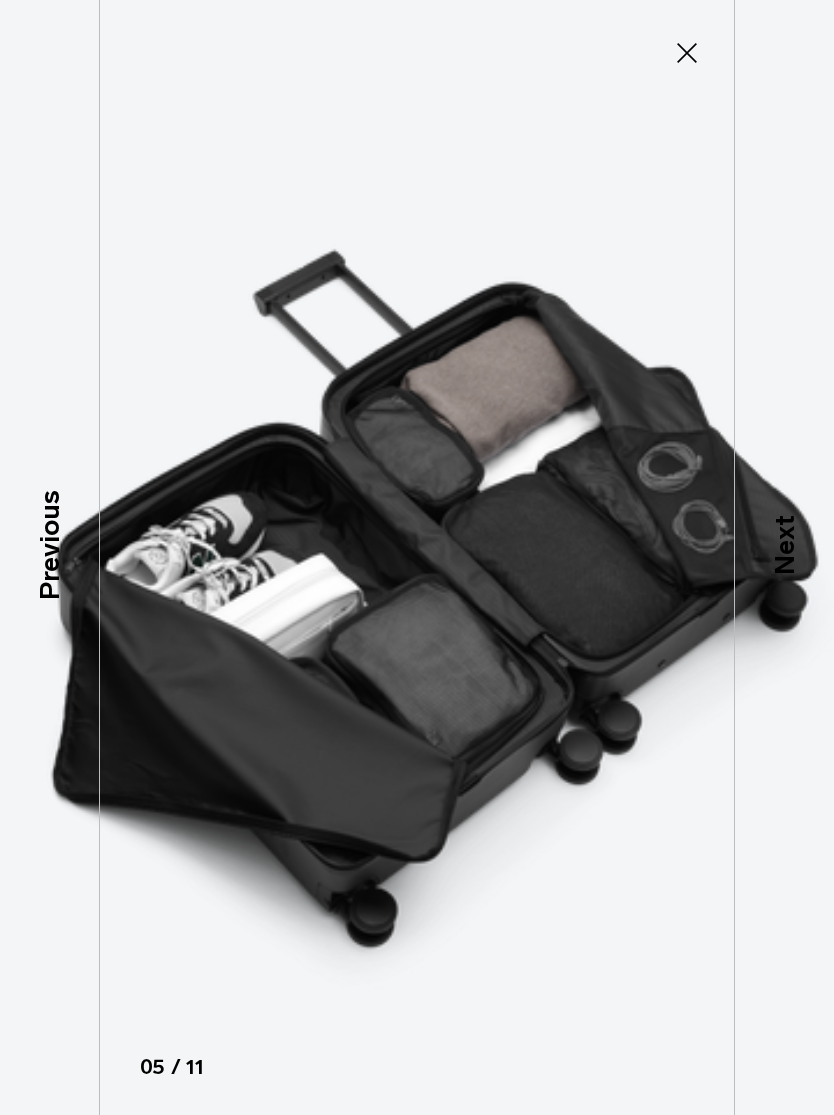 click on "Next" at bounding box center (784, 546) 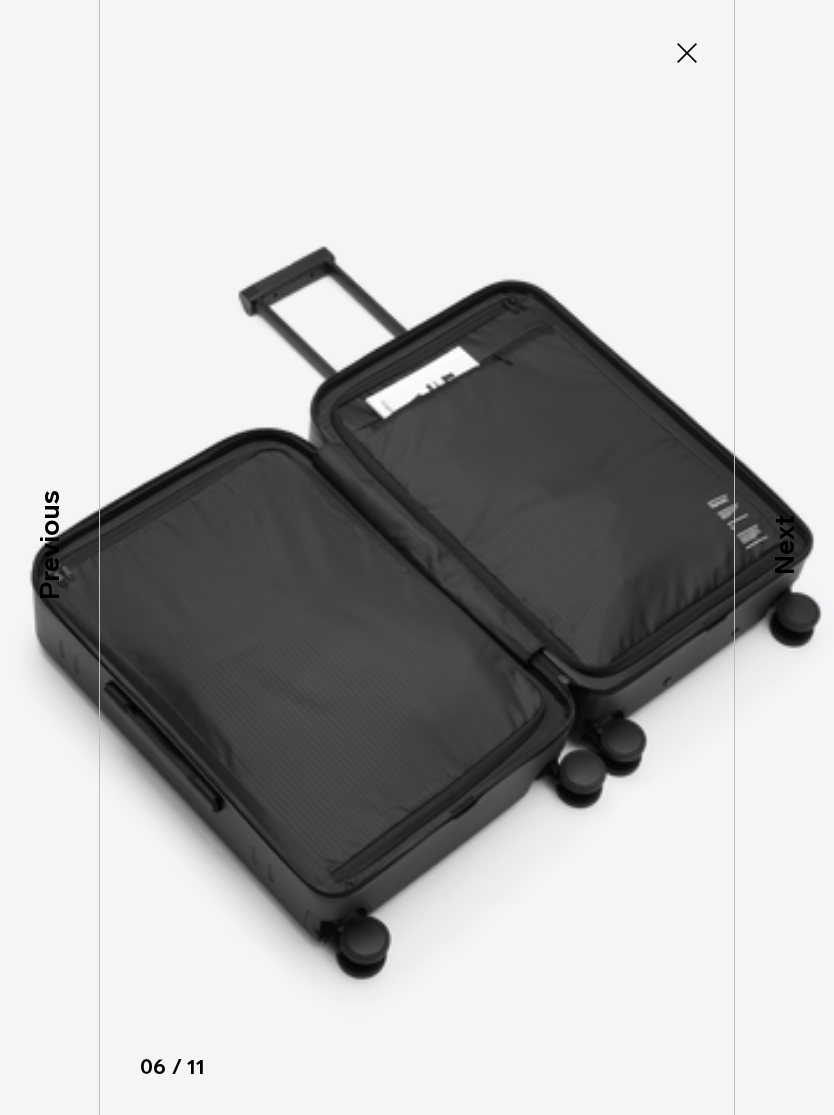 click 